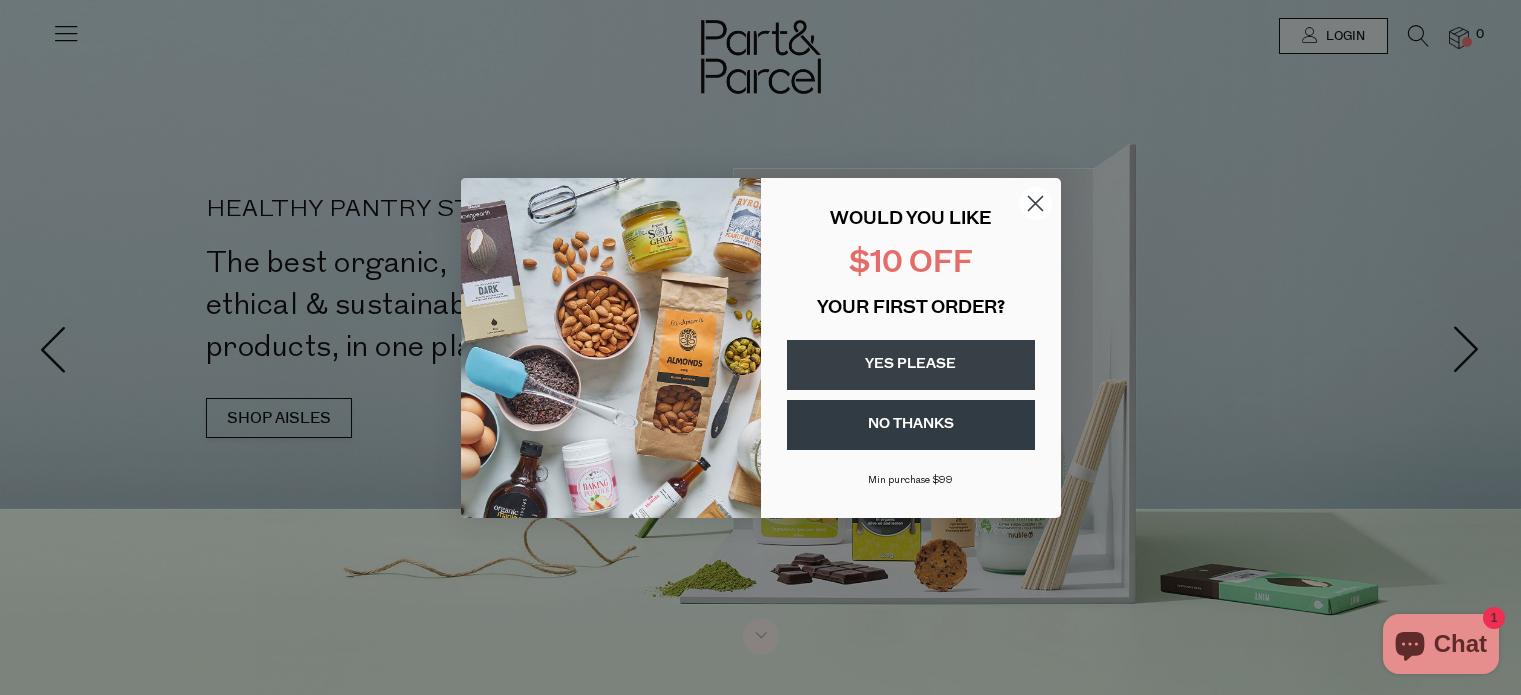 scroll, scrollTop: 0, scrollLeft: 0, axis: both 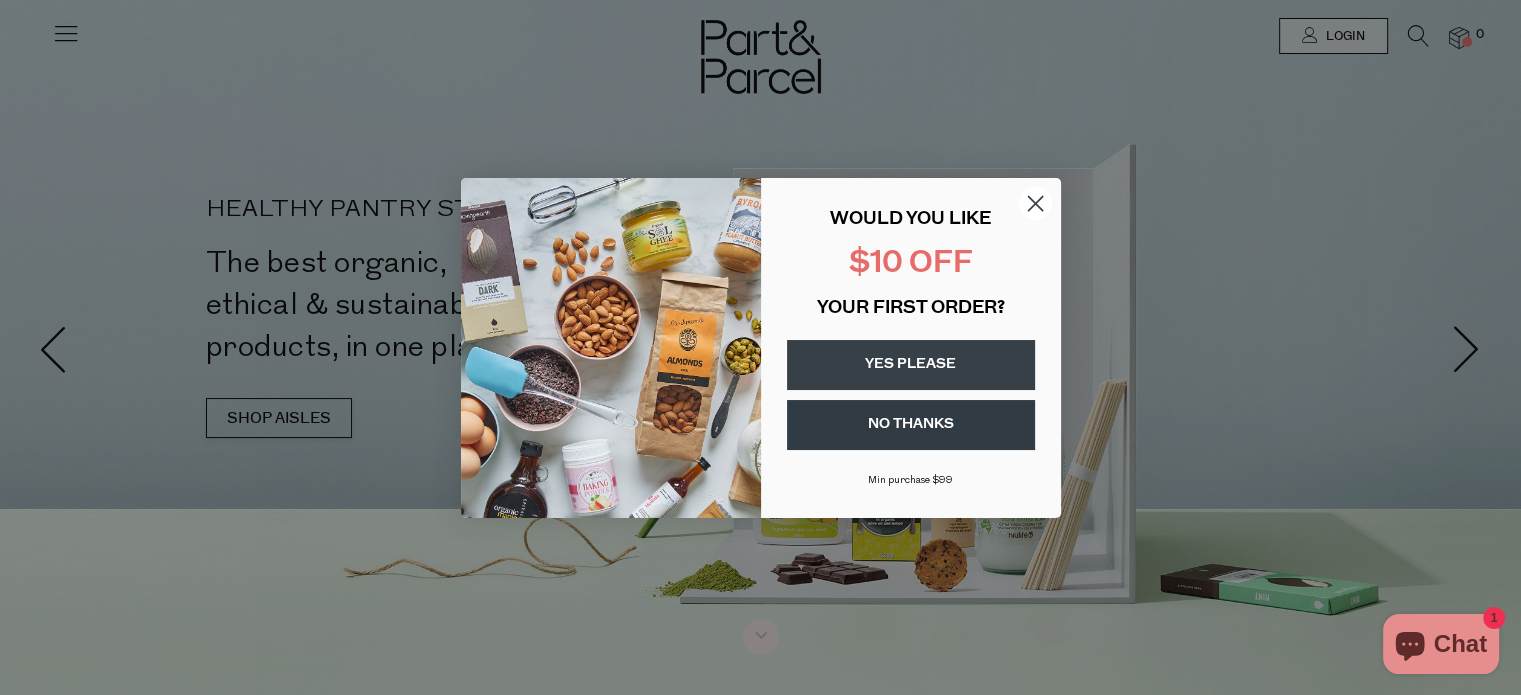 click on "YES PLEASE" at bounding box center (911, 365) 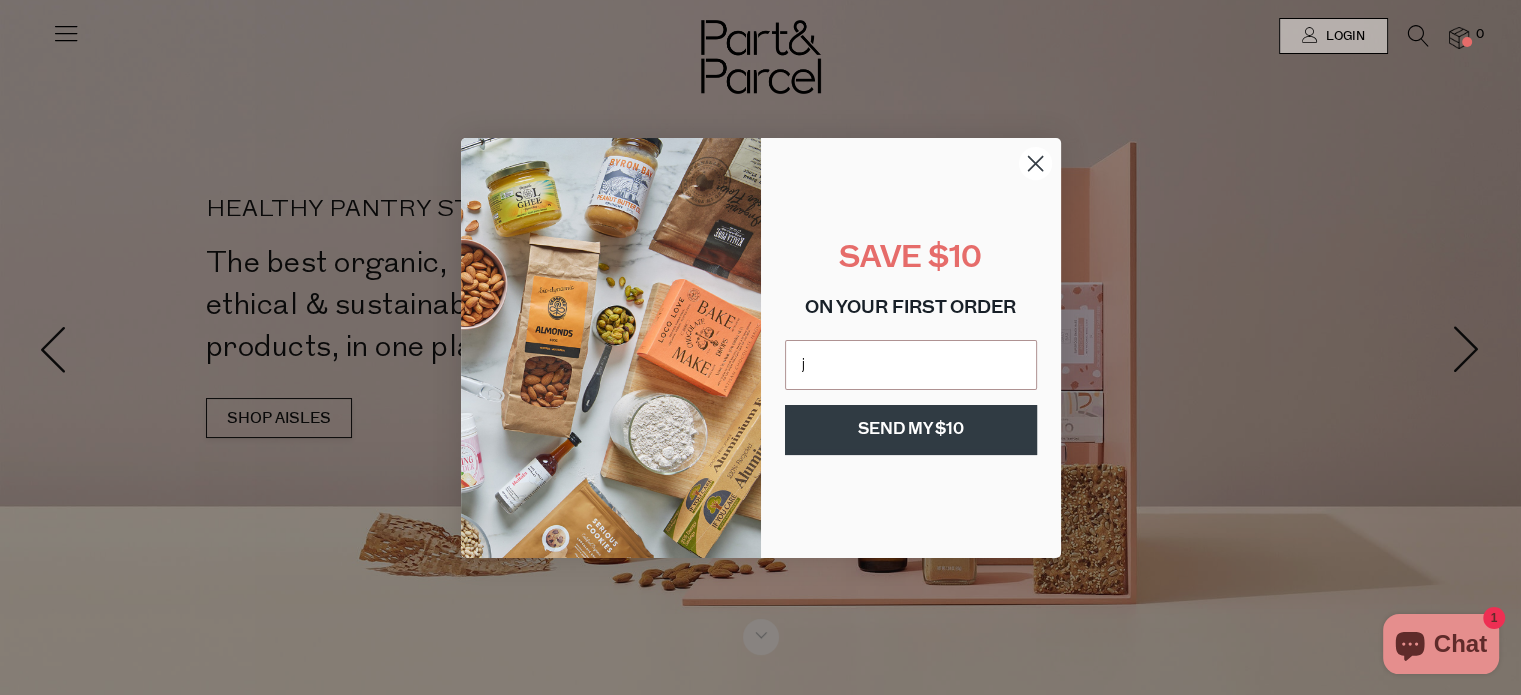 type on "jacintahart@bigpond.com" 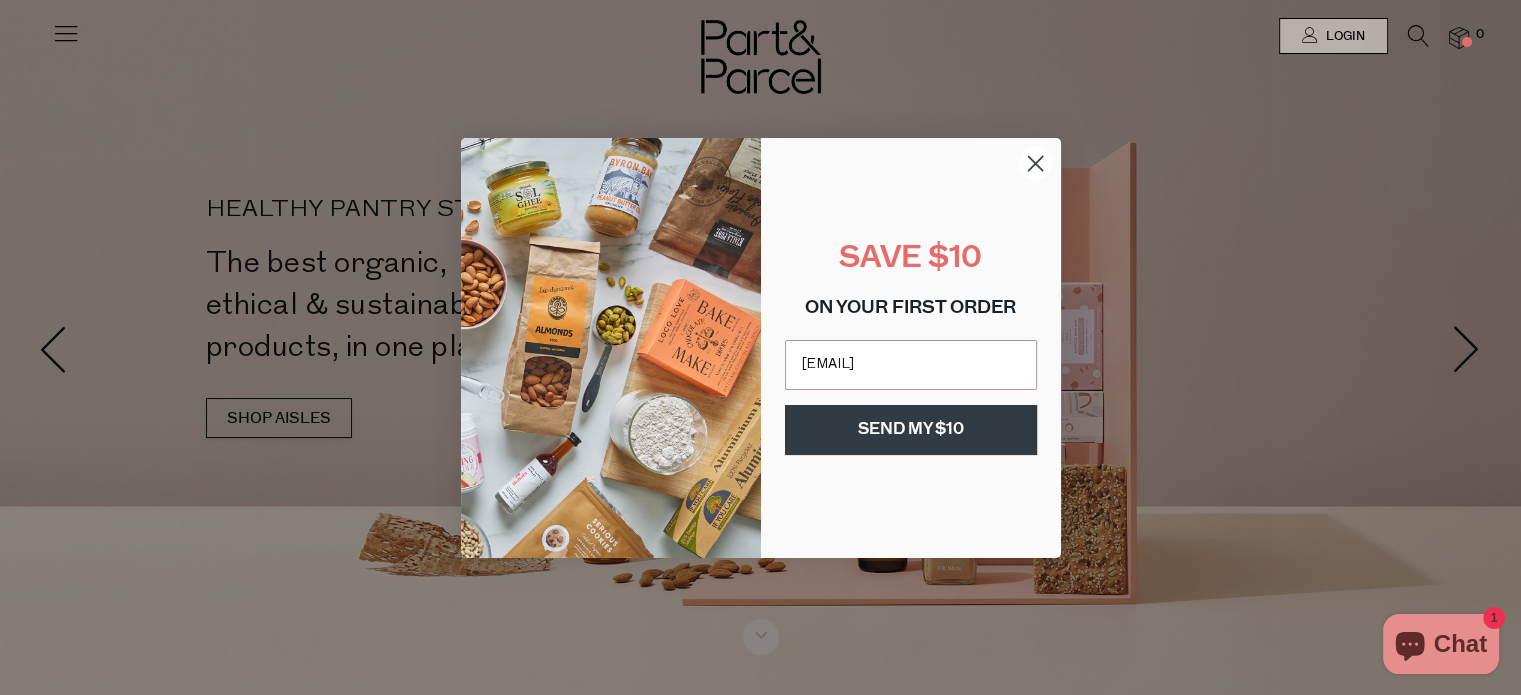 click on "SEND MY $10" at bounding box center (911, 430) 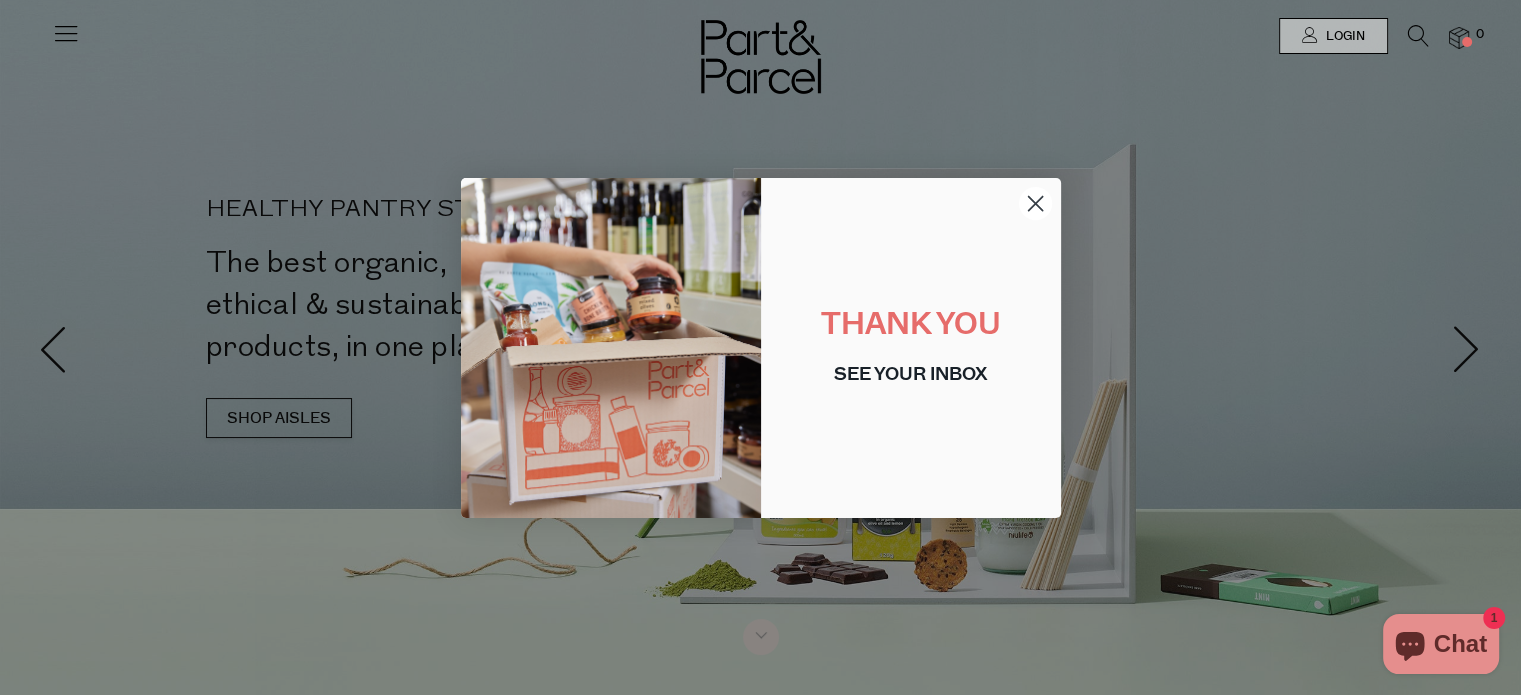 click 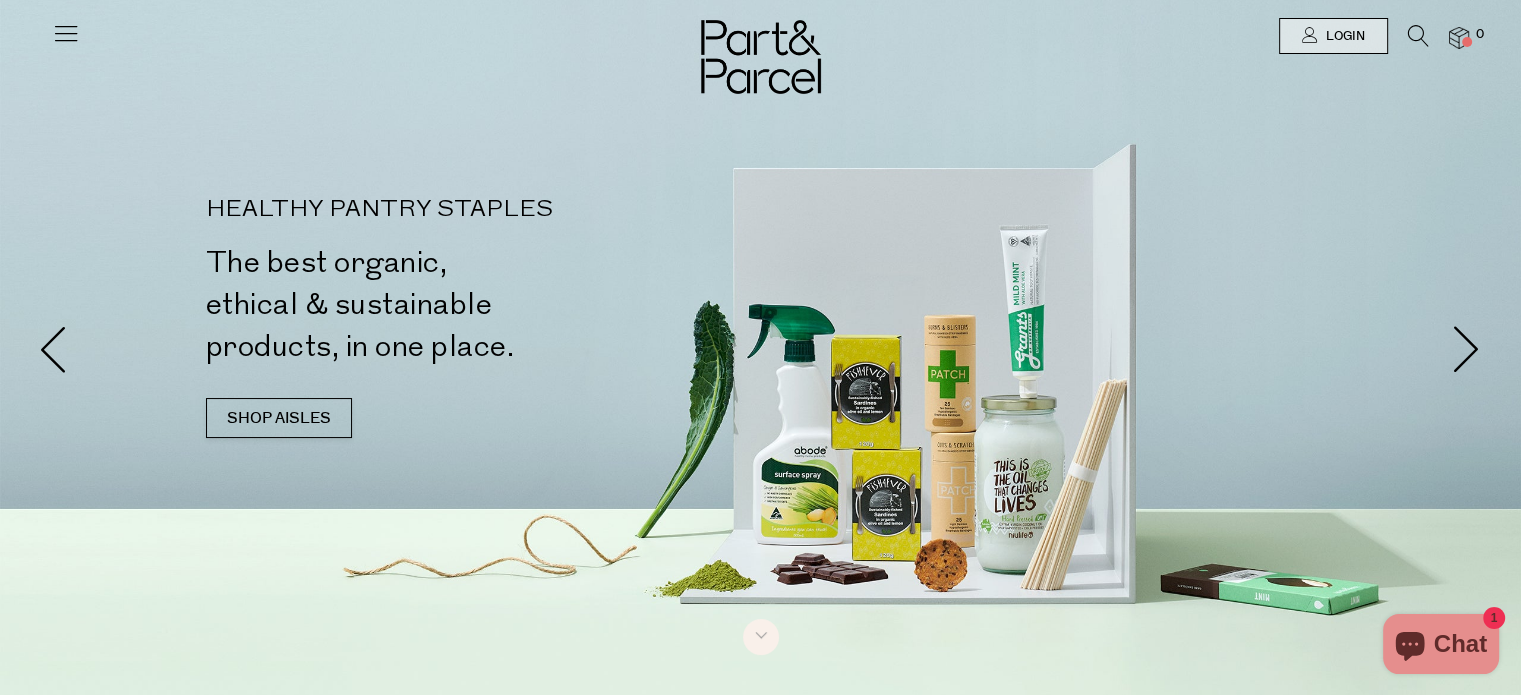 click at bounding box center (1418, 36) 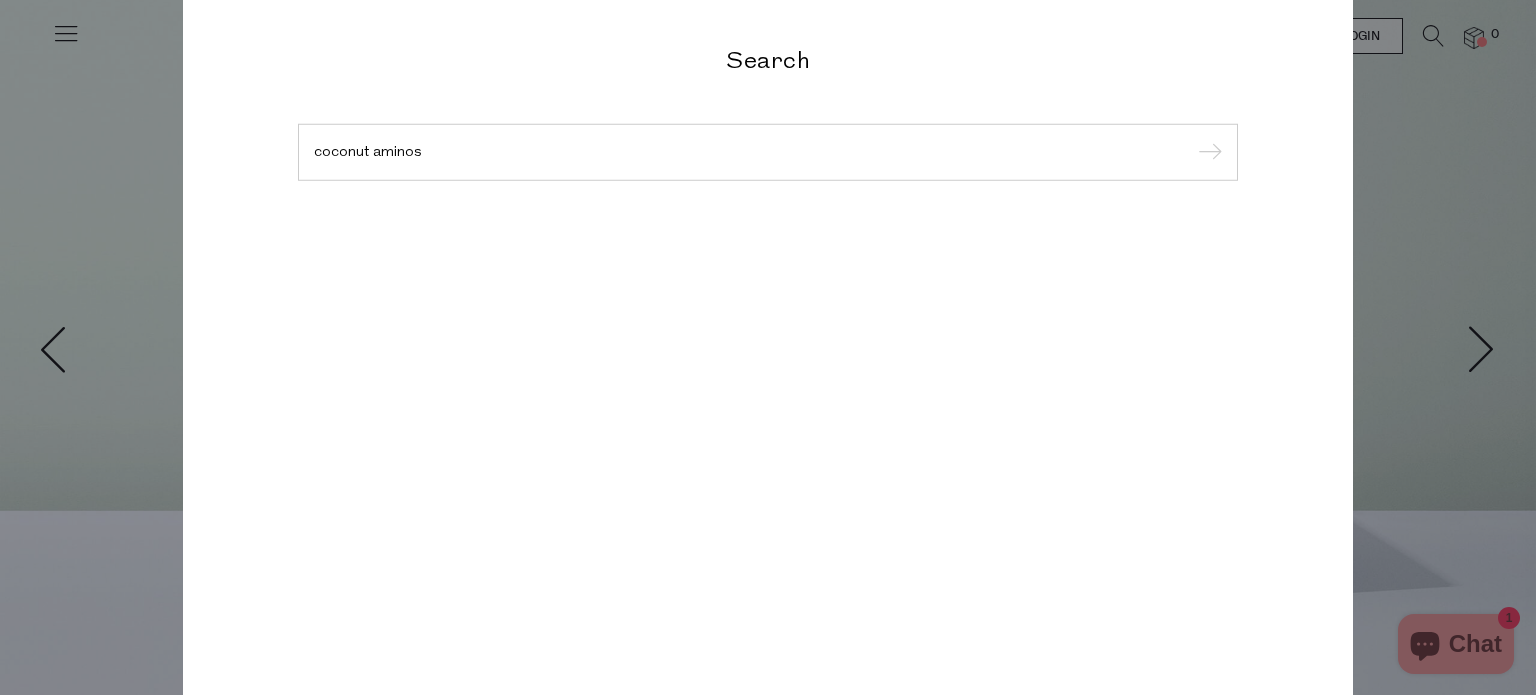 type on "coconut aminos" 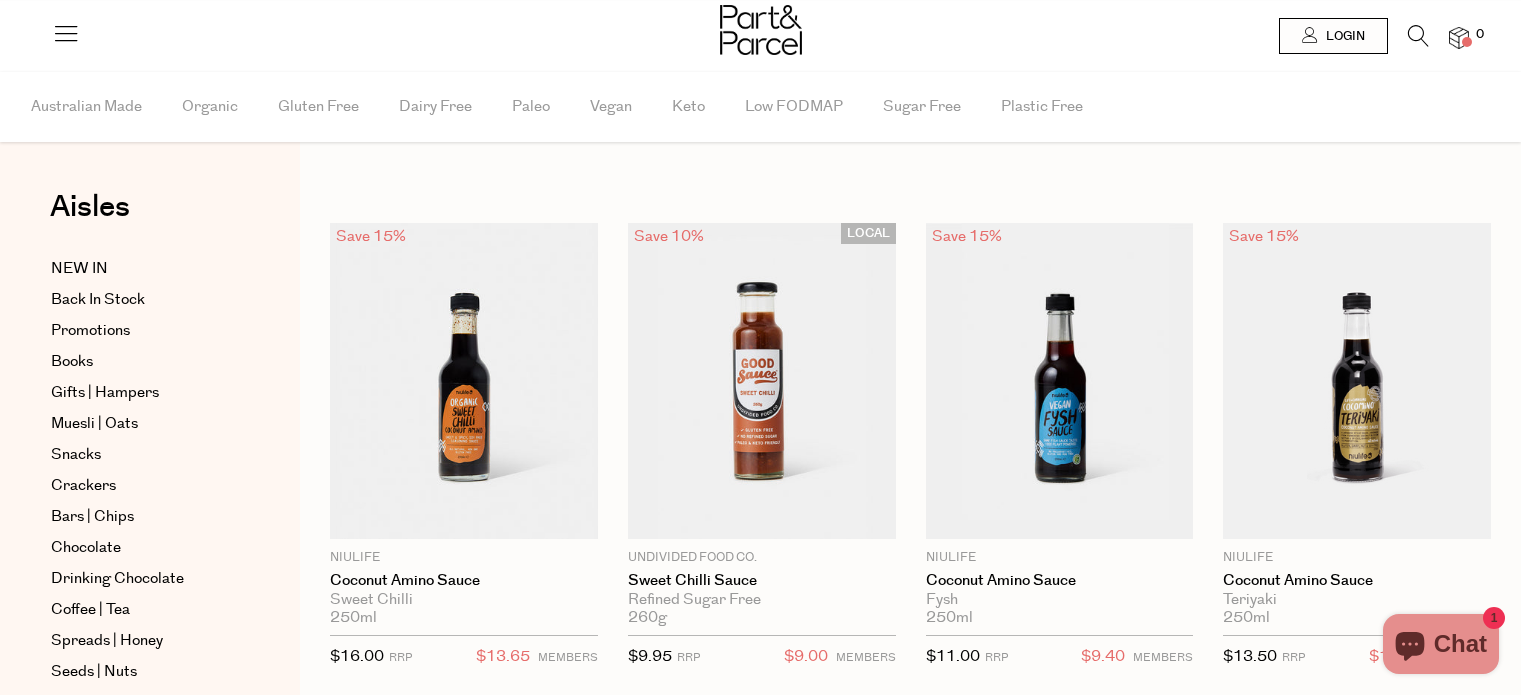 scroll, scrollTop: 0, scrollLeft: 0, axis: both 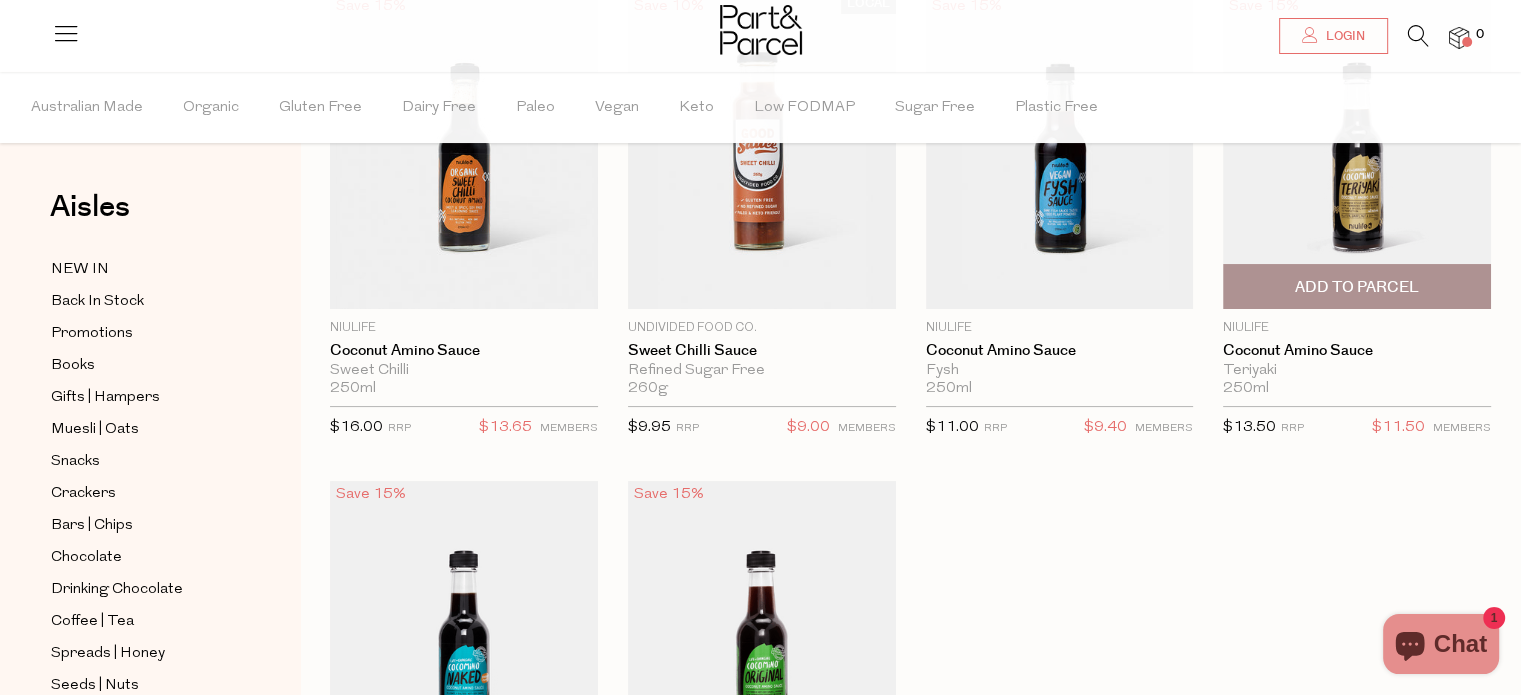click on "Add To Parcel" at bounding box center [1357, 287] 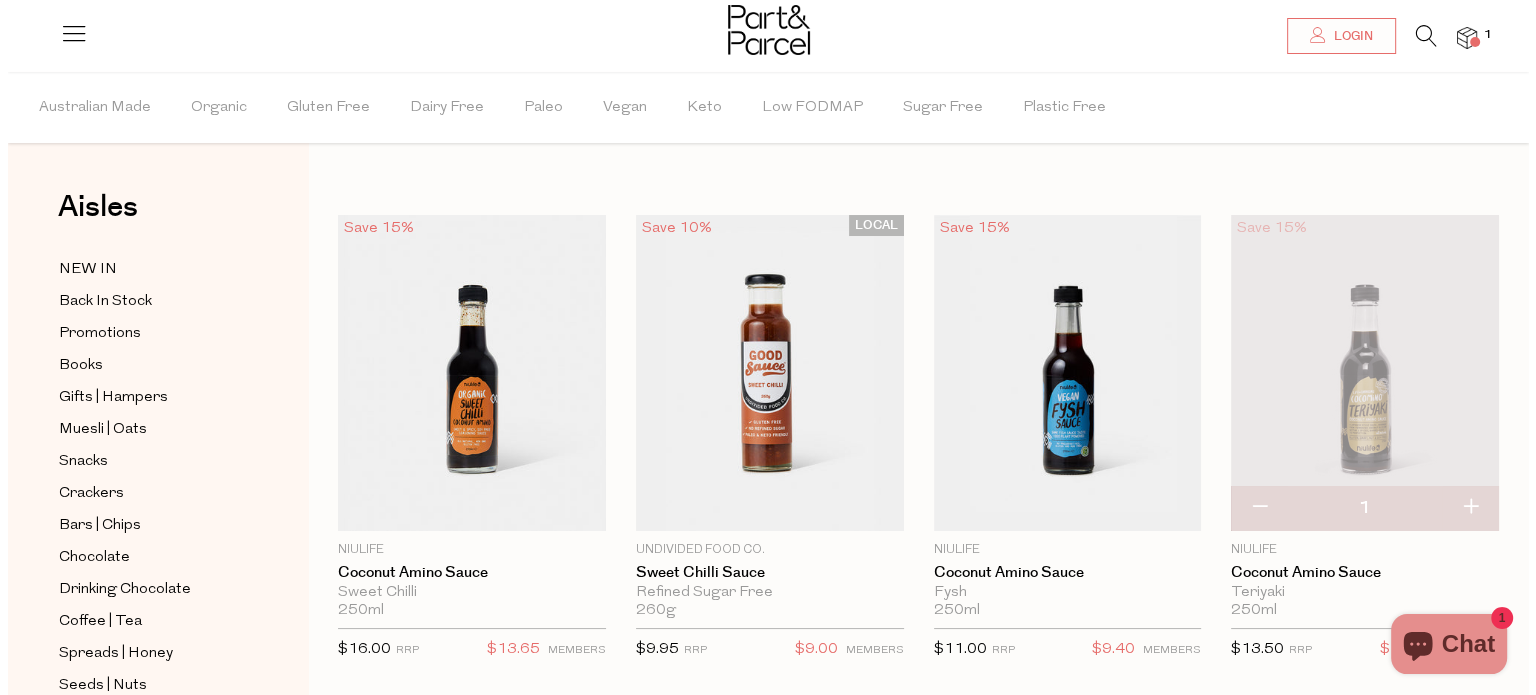 scroll, scrollTop: 0, scrollLeft: 0, axis: both 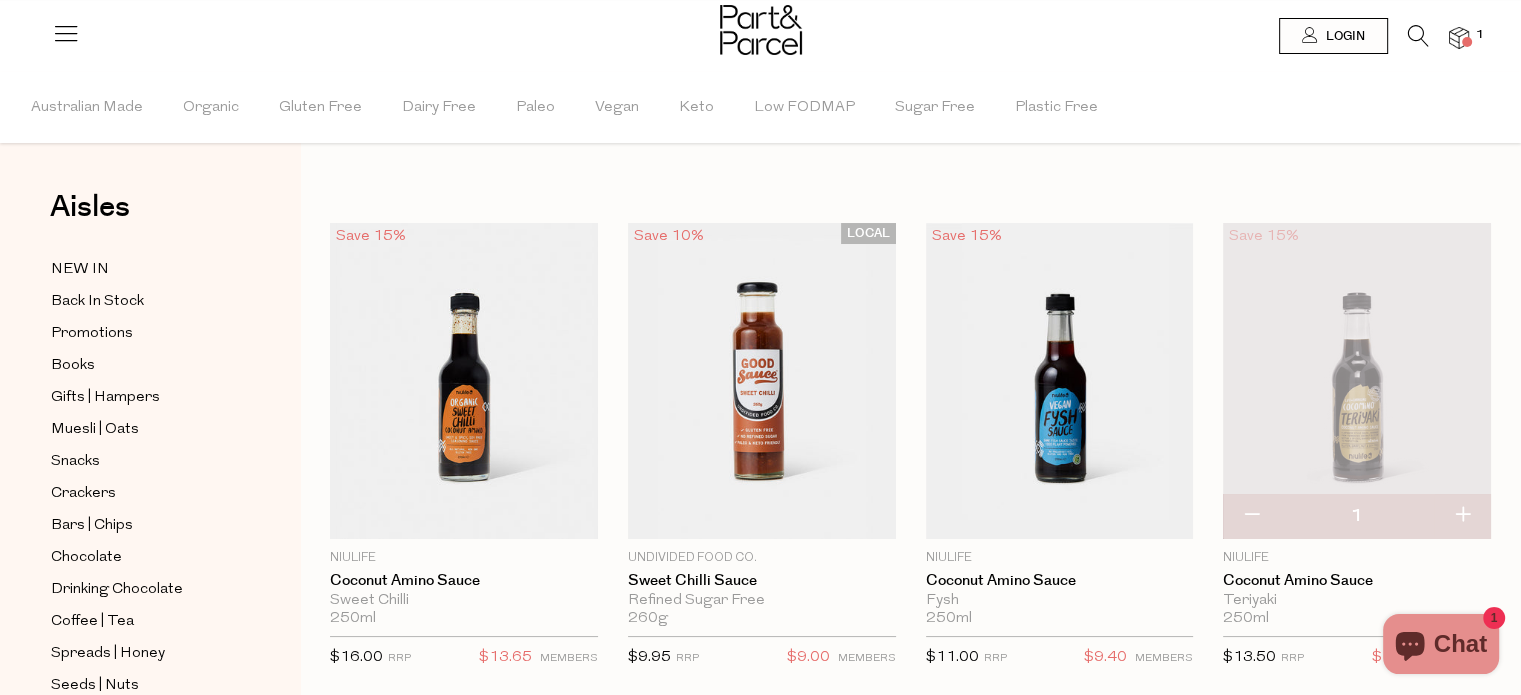 click at bounding box center [1418, 36] 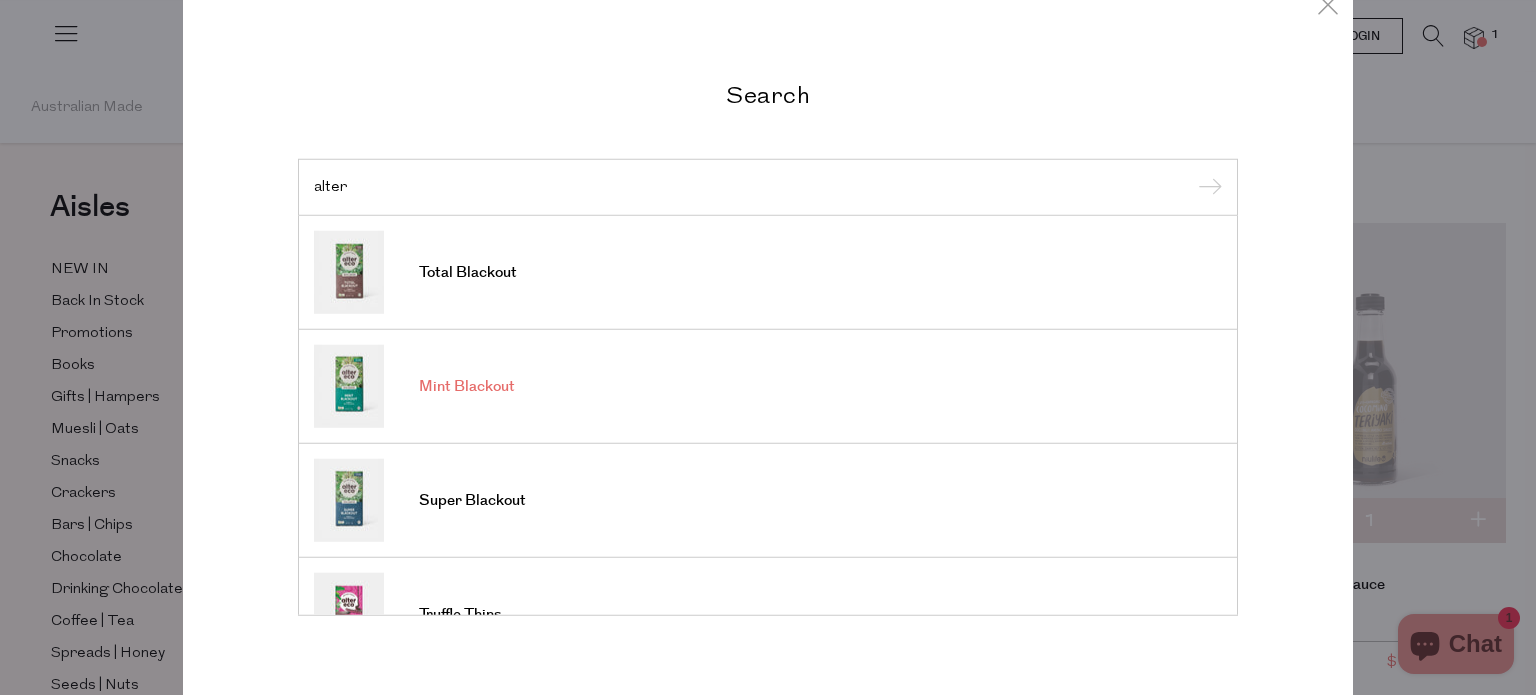 type on "alter" 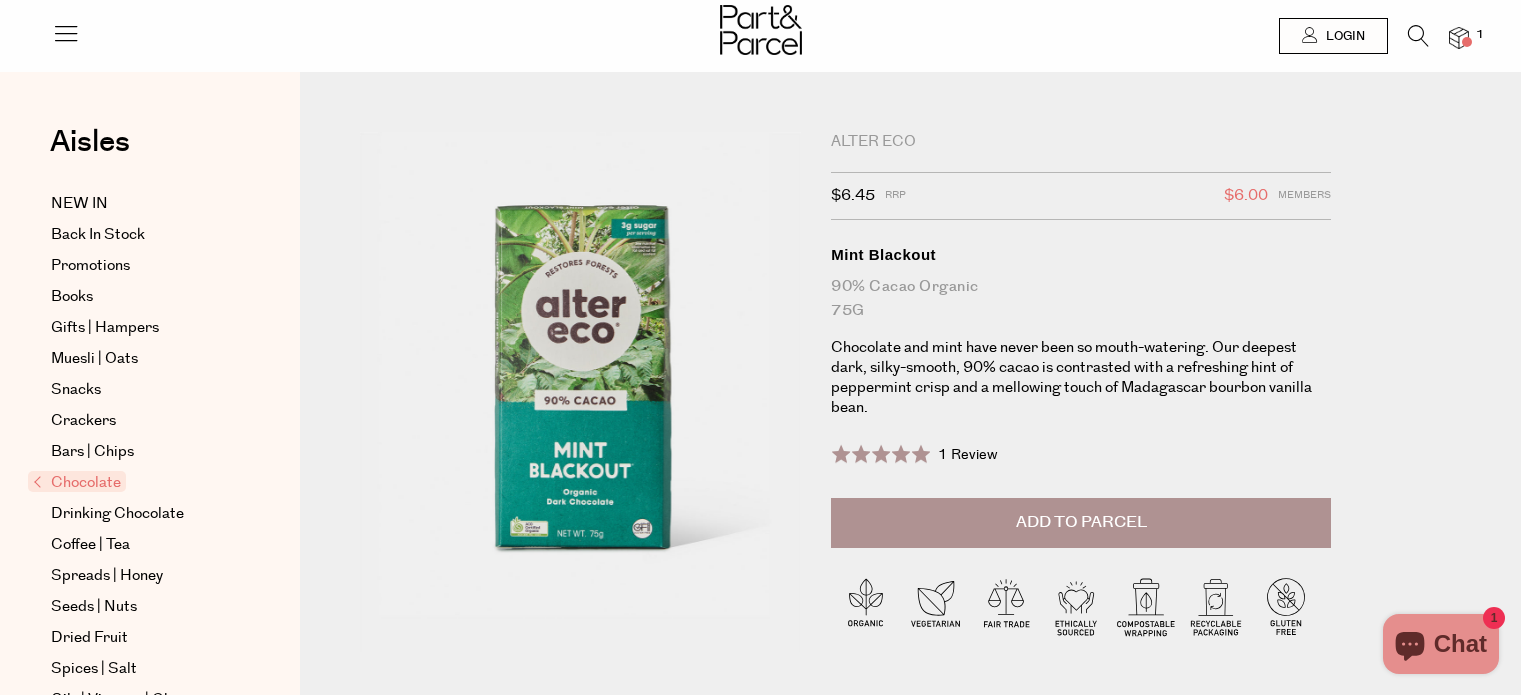 scroll, scrollTop: 0, scrollLeft: 0, axis: both 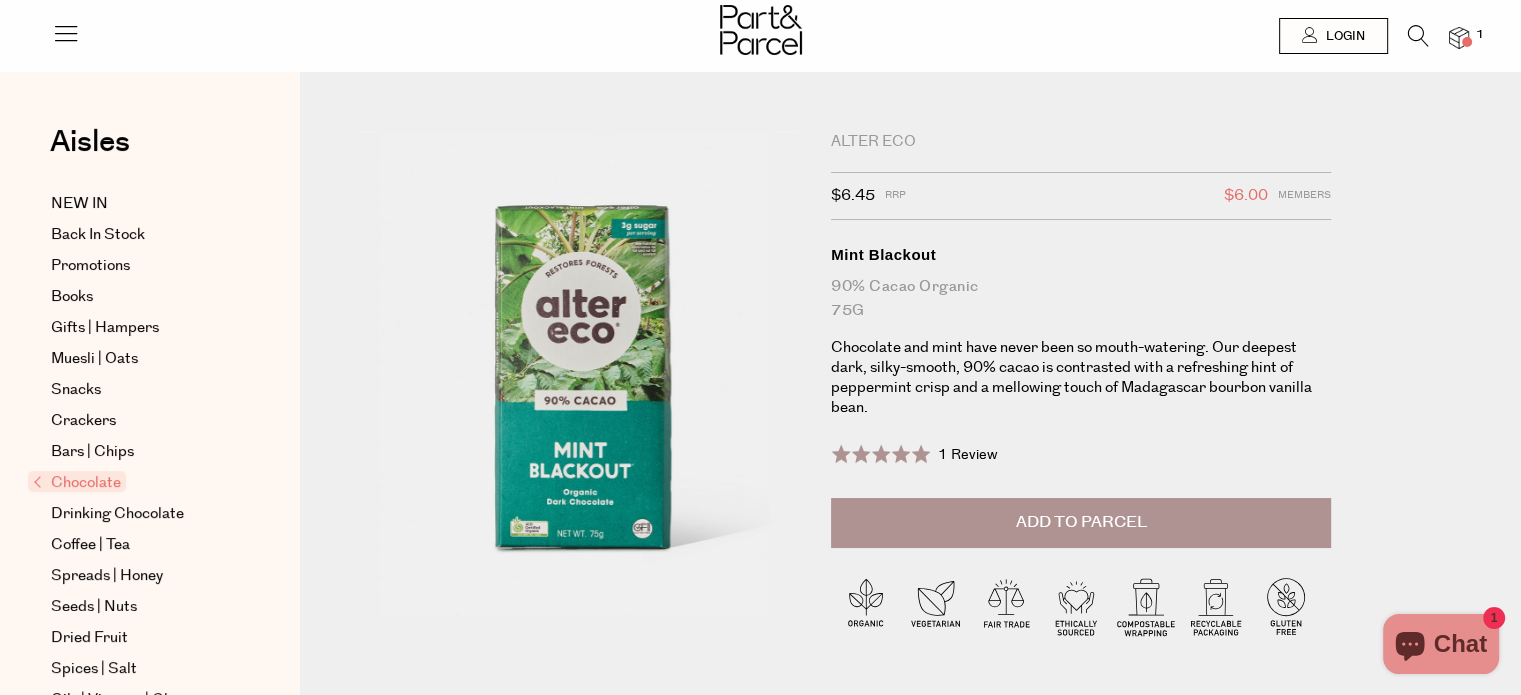click on "Add to Parcel" at bounding box center (1081, 522) 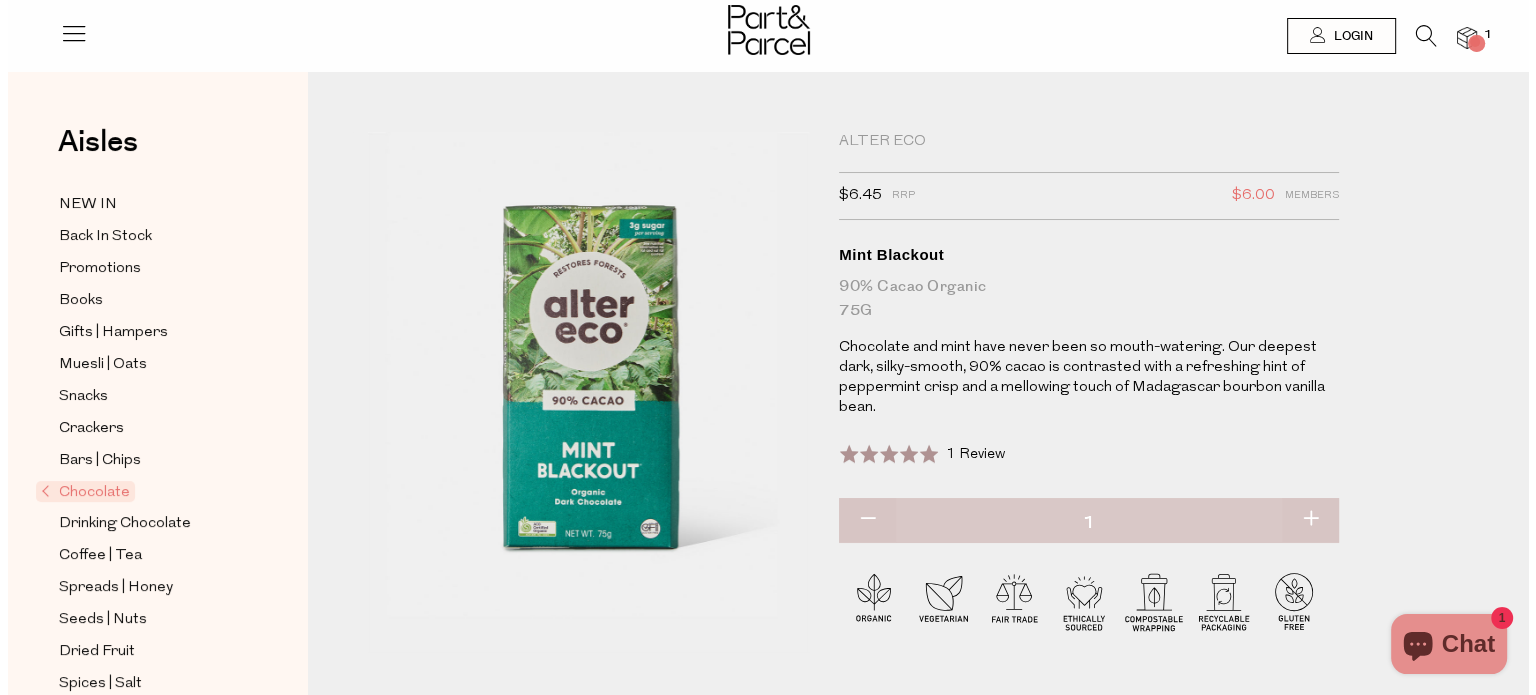 scroll, scrollTop: 0, scrollLeft: 0, axis: both 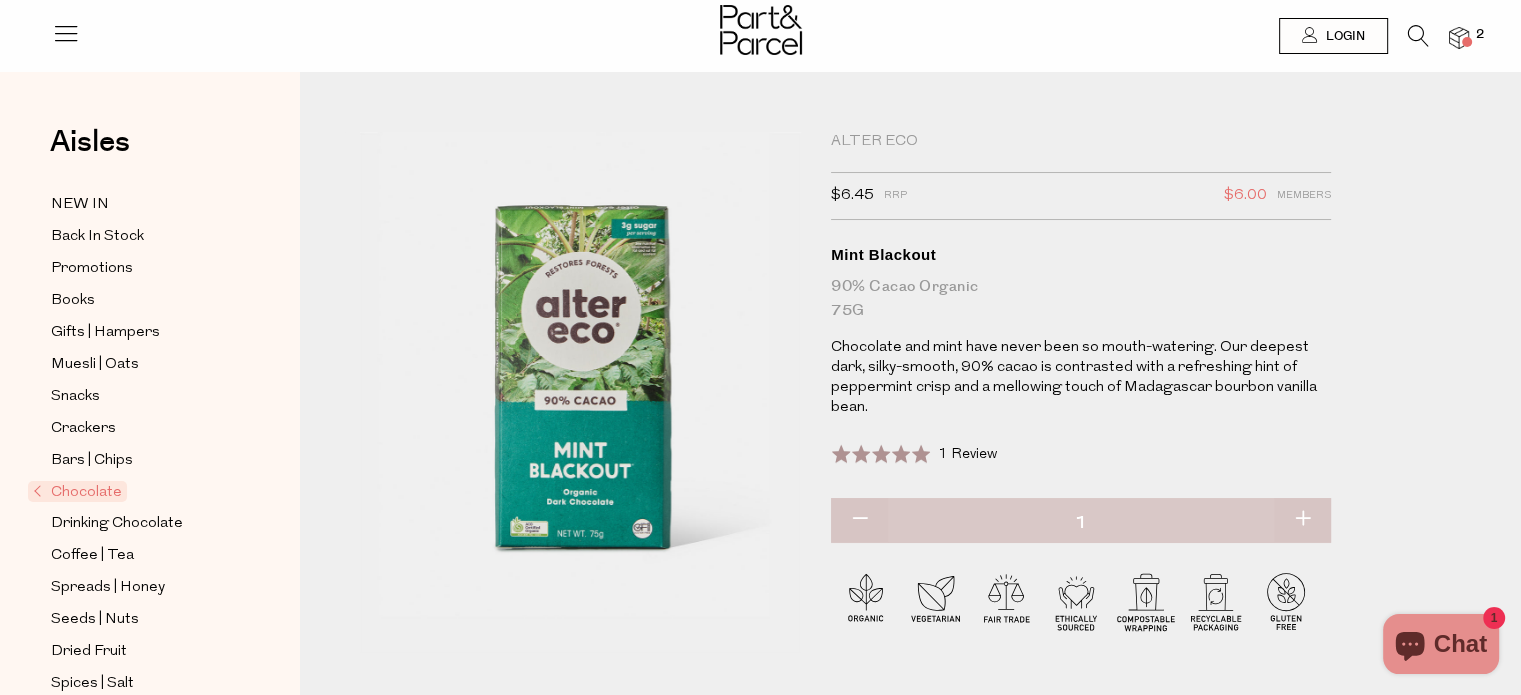 click at bounding box center [1418, 36] 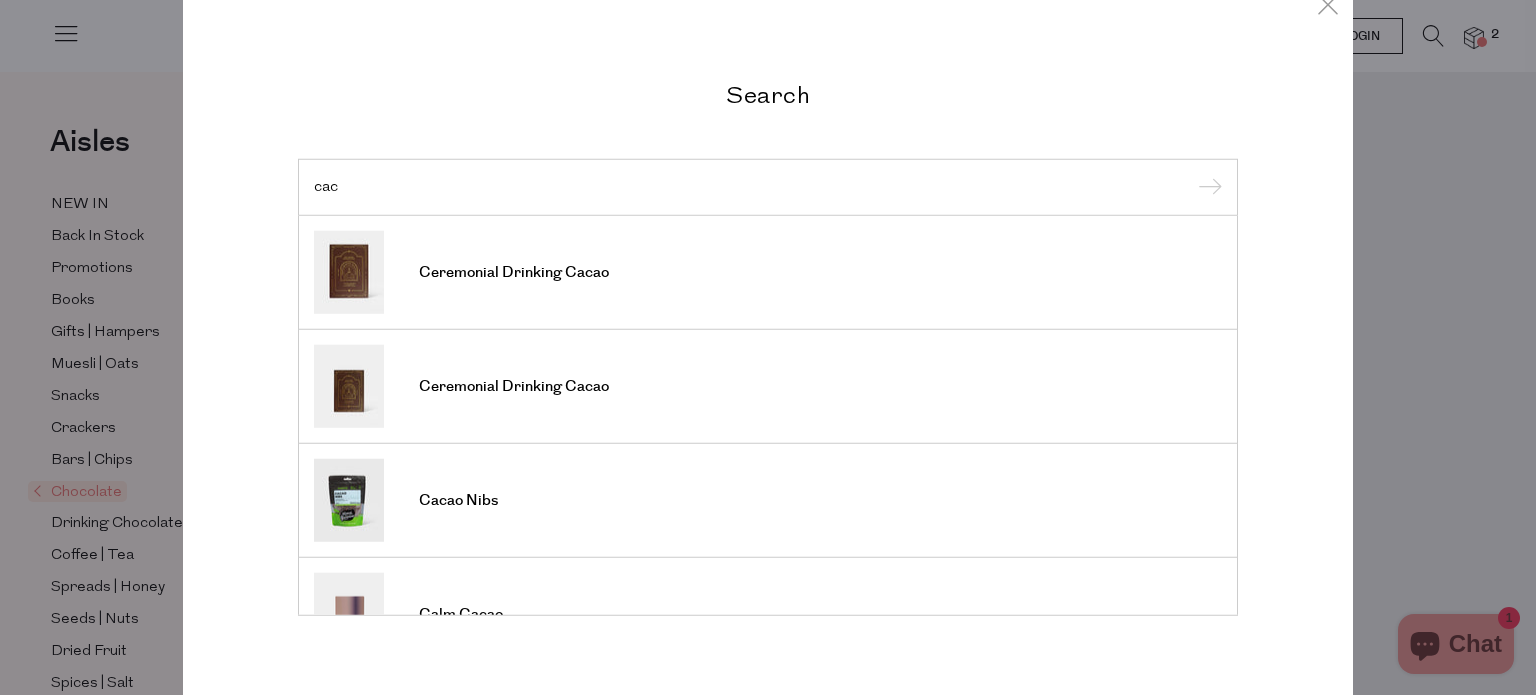 click on "Search
cac
Ceremonial Drinking Cacao
Ceremonial Drinking Cacao
Cacao Nibs
Calm Cacao
Cacao Brain Power
Calm Cacao
Ceremonial Drinking Cacao
Awaken Cacao
Cacao Butter Wafers
Rainbow Spiced Cacao" at bounding box center (768, 347) 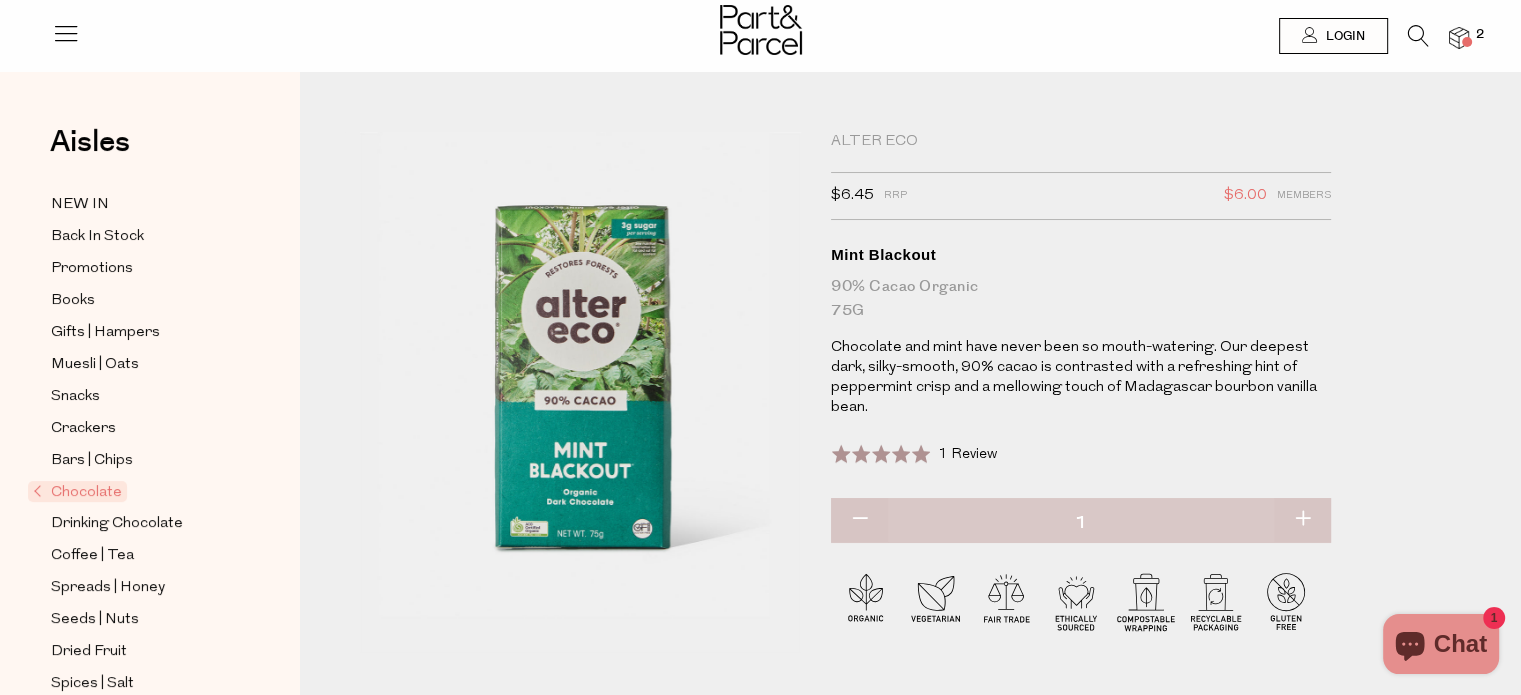 click at bounding box center [1418, 36] 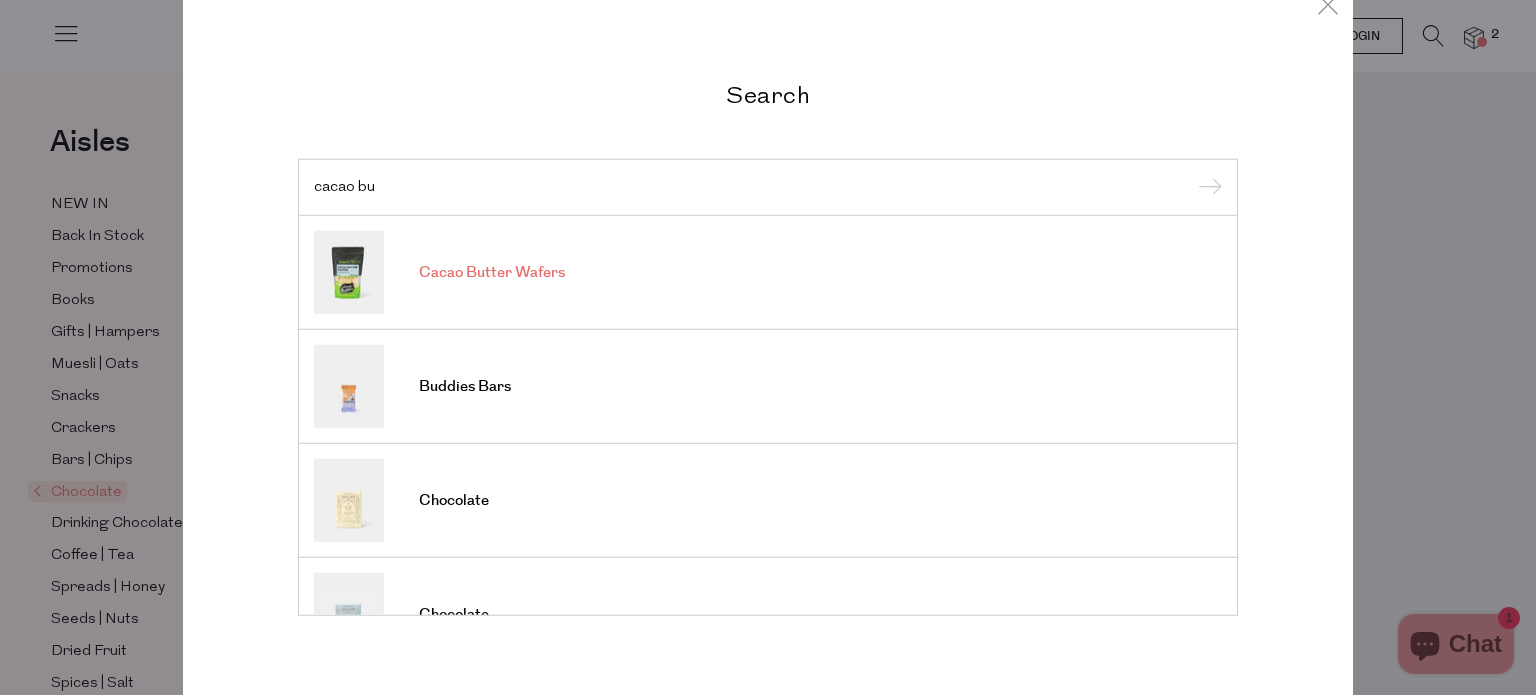 type on "cacao bu" 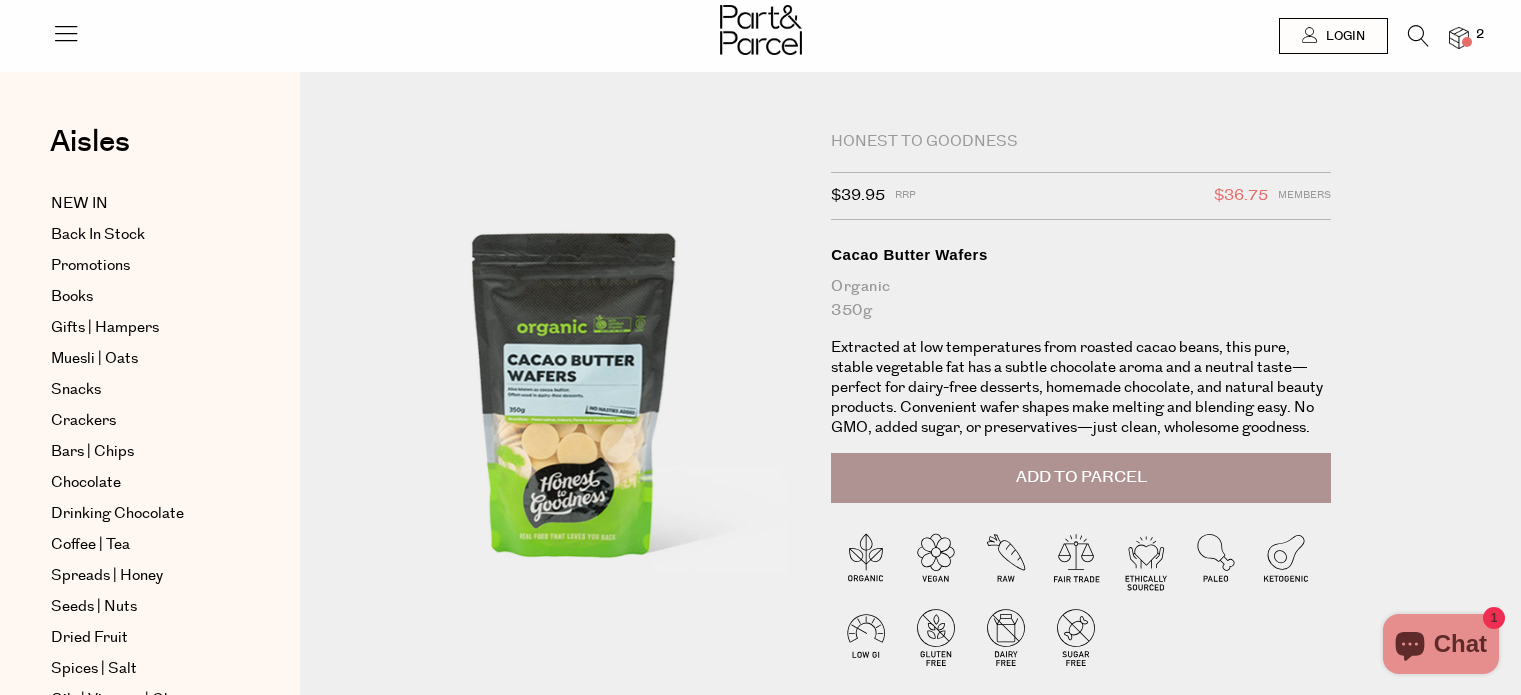 scroll, scrollTop: 0, scrollLeft: 0, axis: both 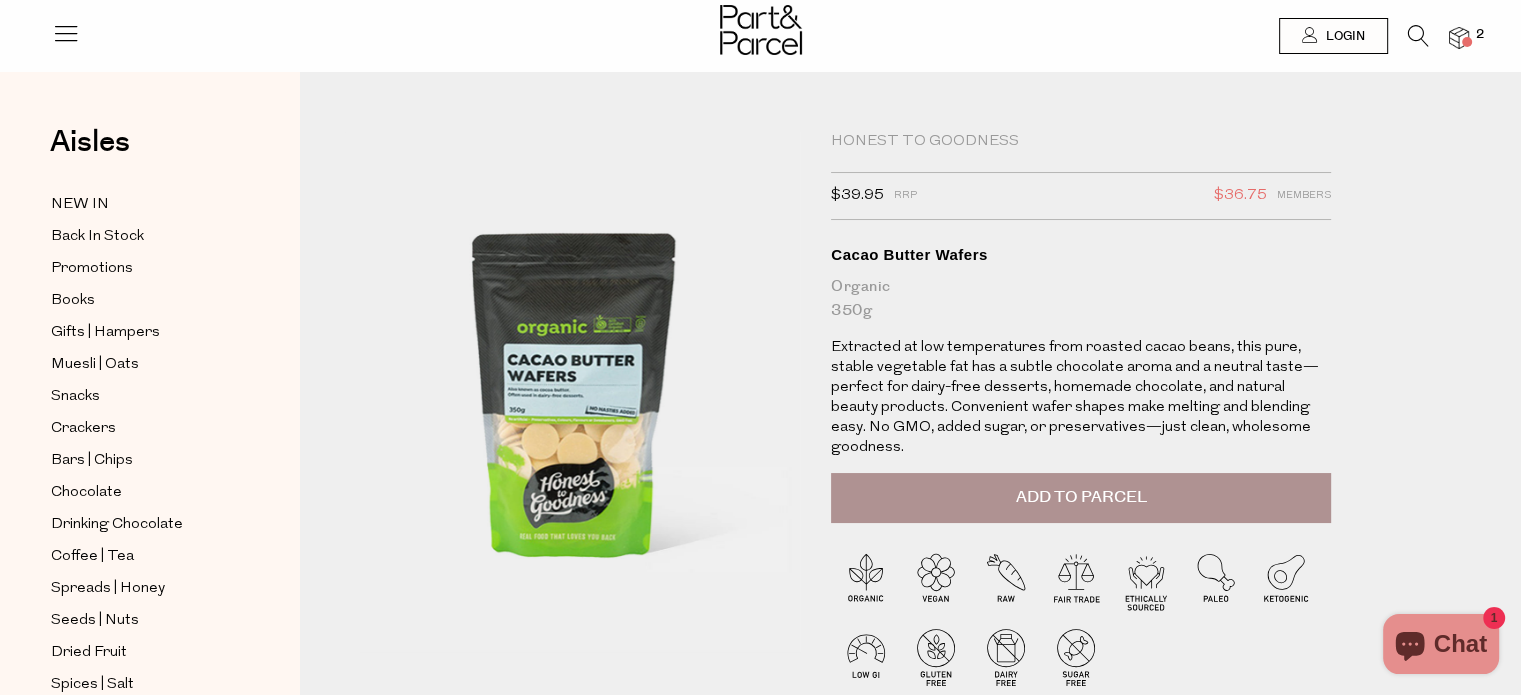 click on "Add to Parcel" at bounding box center (1081, 497) 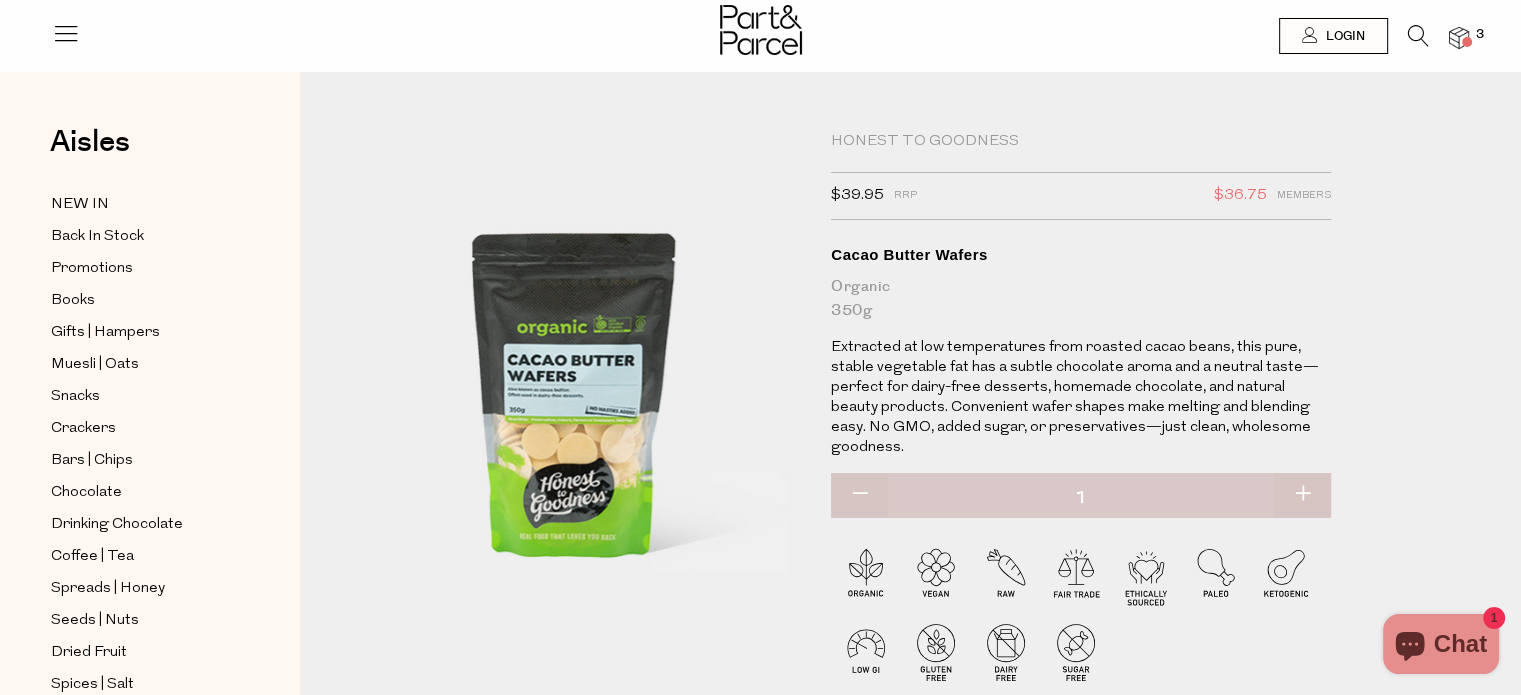 click at bounding box center (1418, 36) 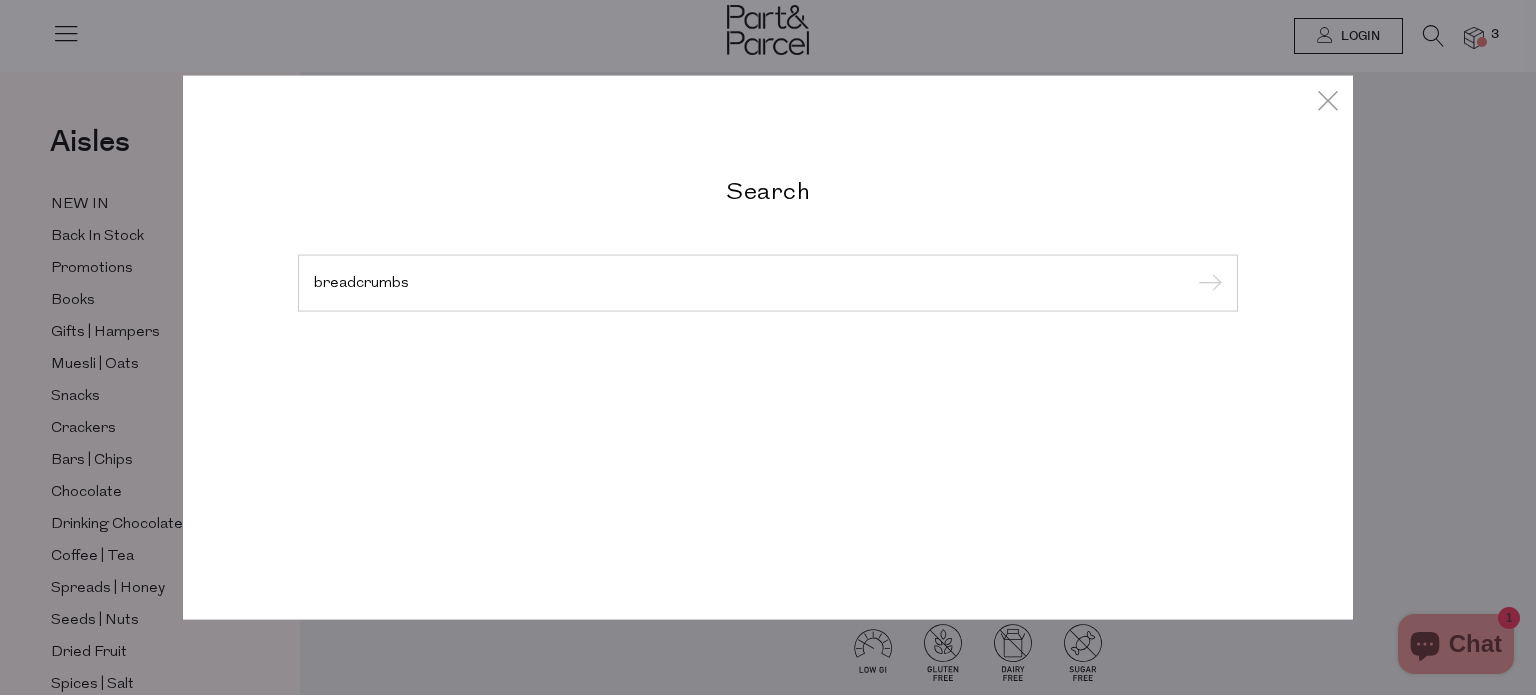 type on "breadcrumbs" 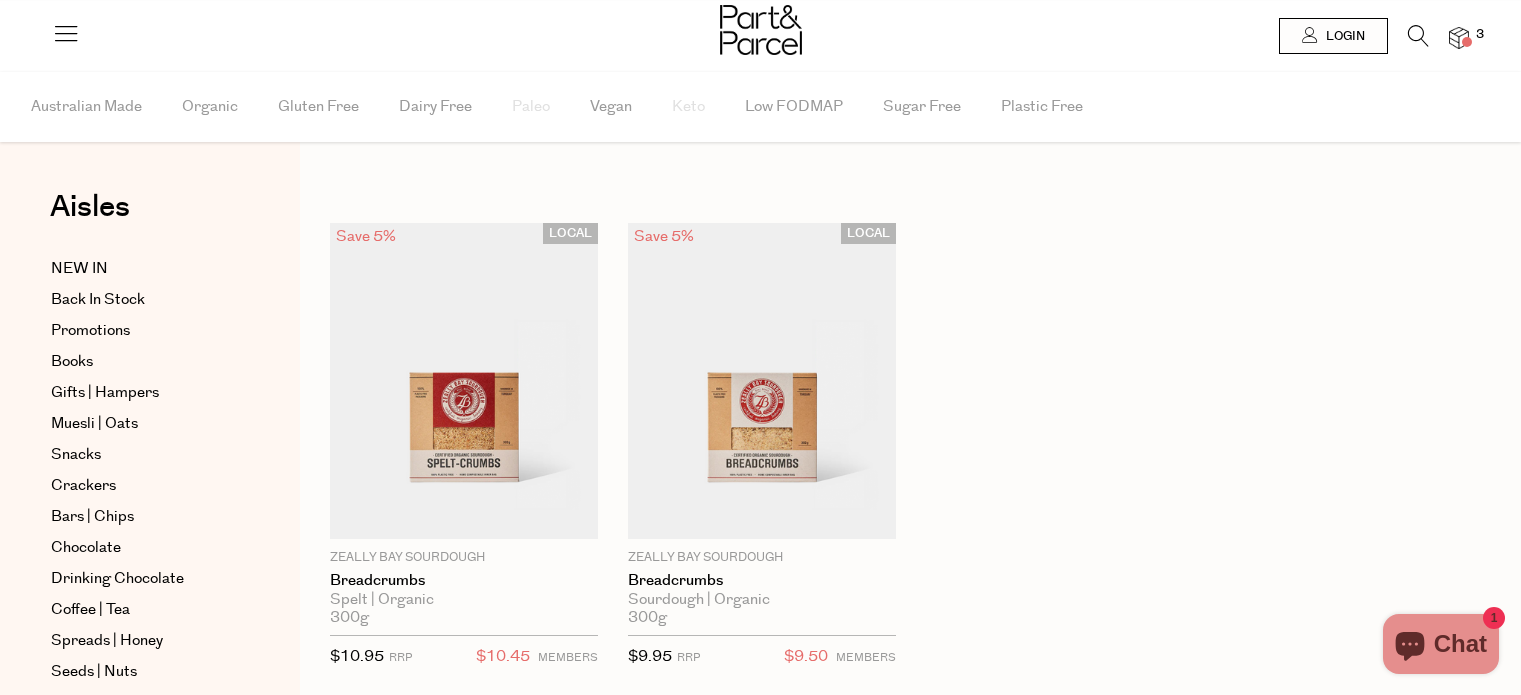 scroll, scrollTop: 0, scrollLeft: 0, axis: both 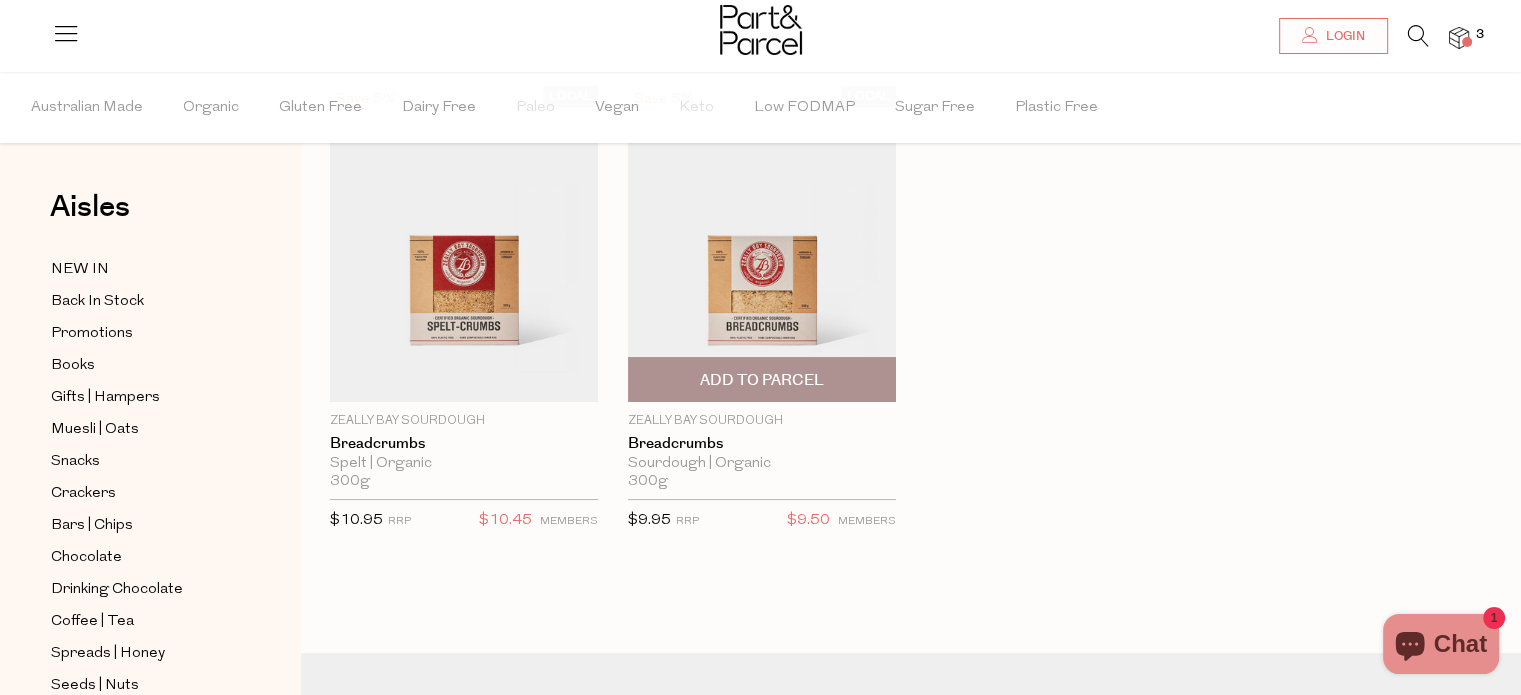 click on "Add To Parcel" at bounding box center [762, 380] 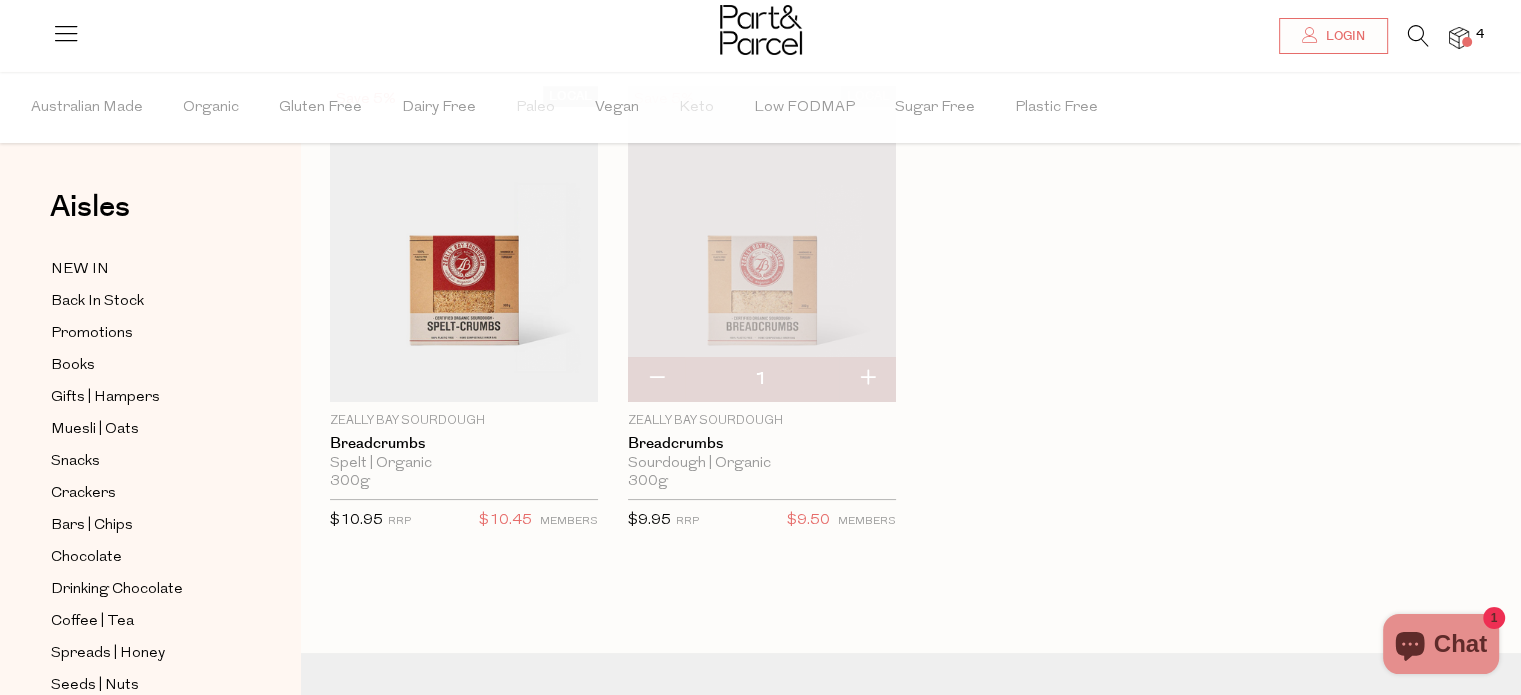 click at bounding box center (1418, 36) 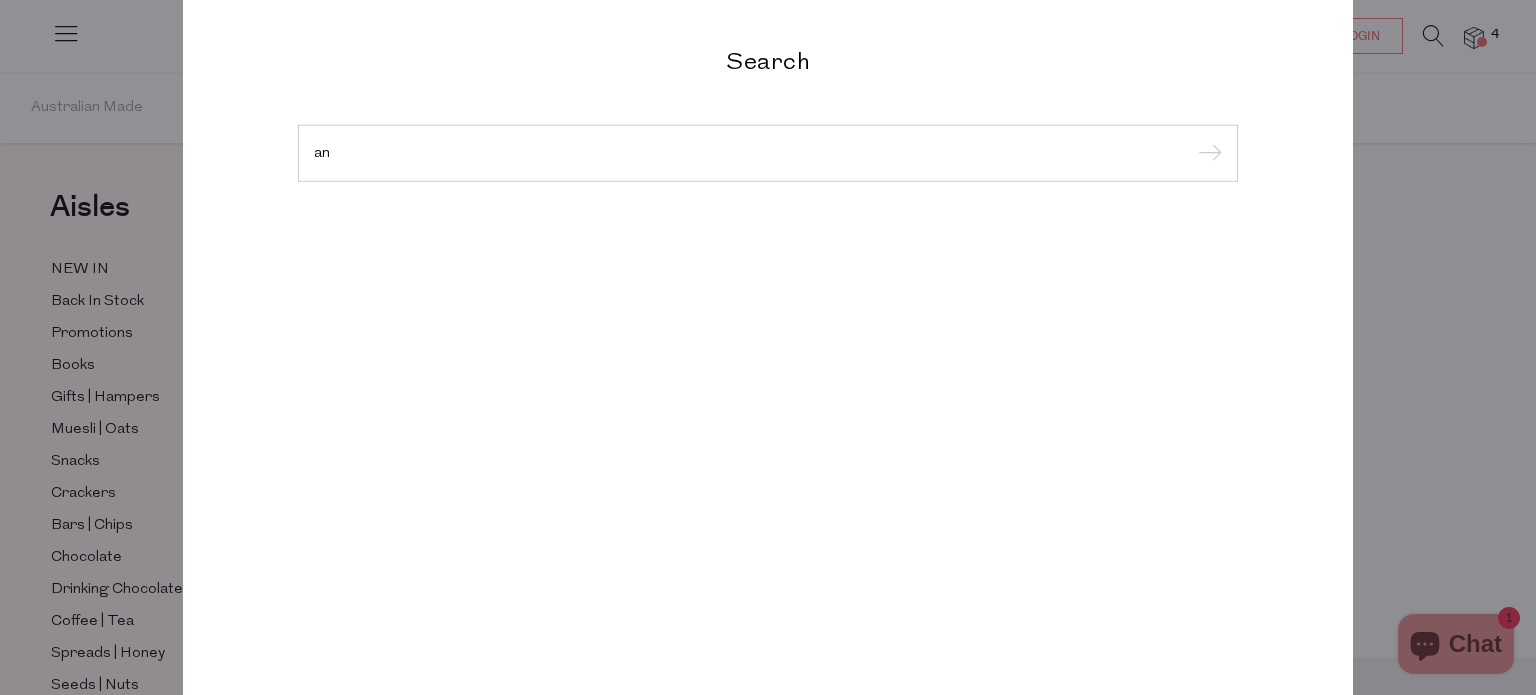 type on "a" 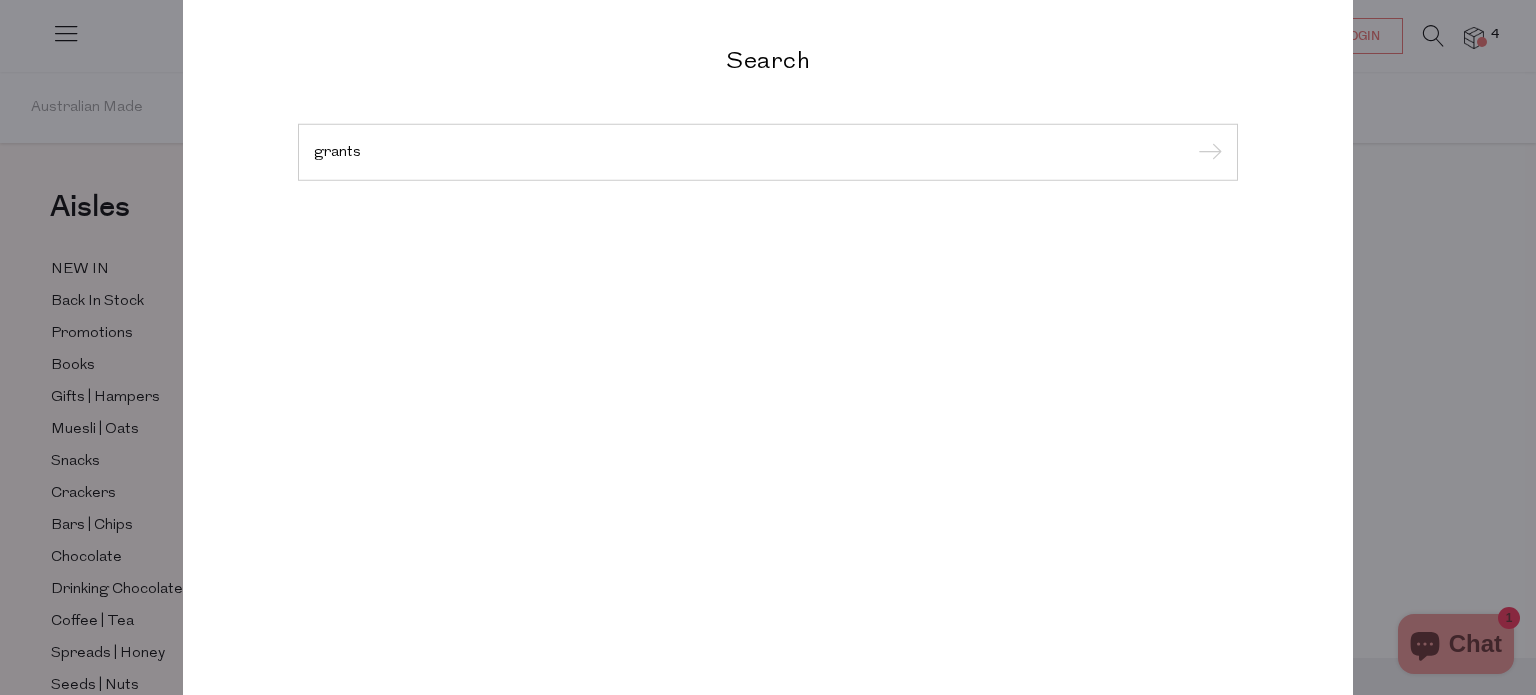 type on "grants" 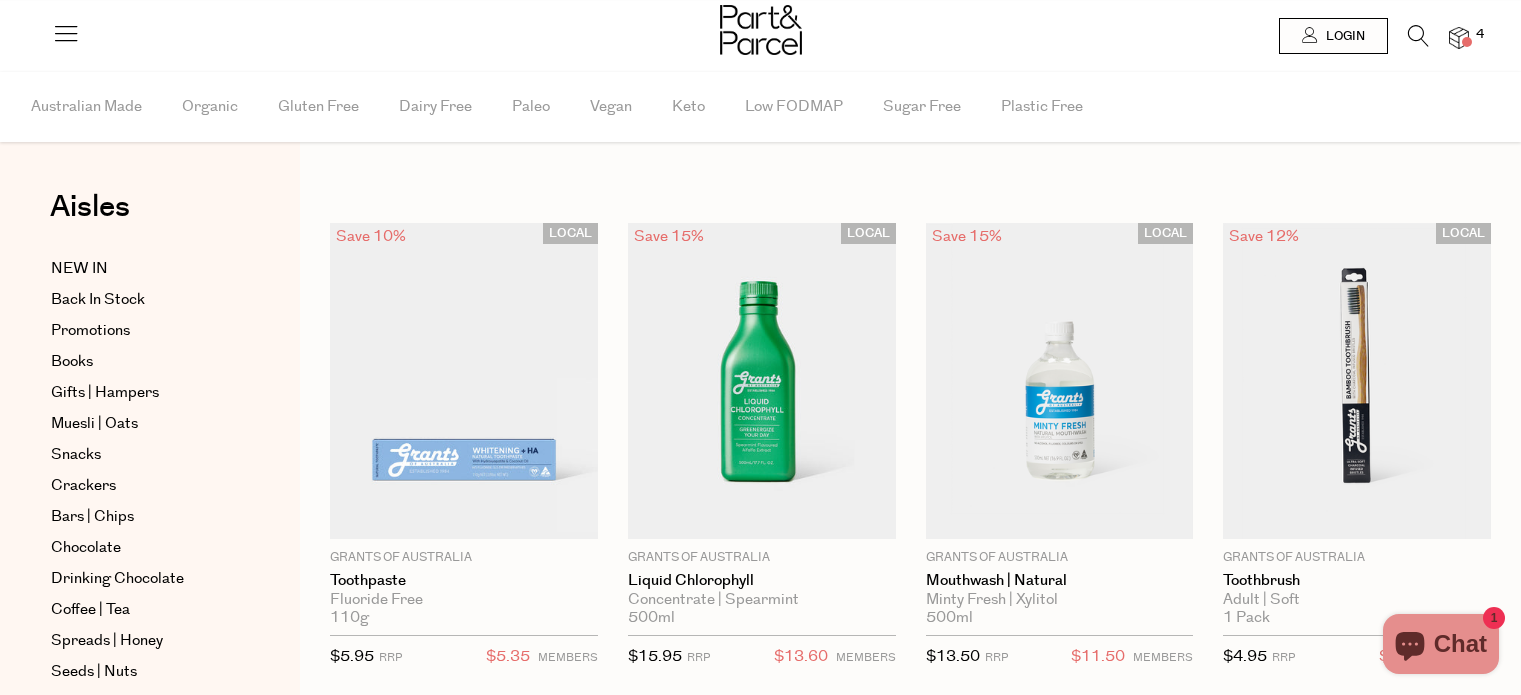 scroll, scrollTop: 0, scrollLeft: 0, axis: both 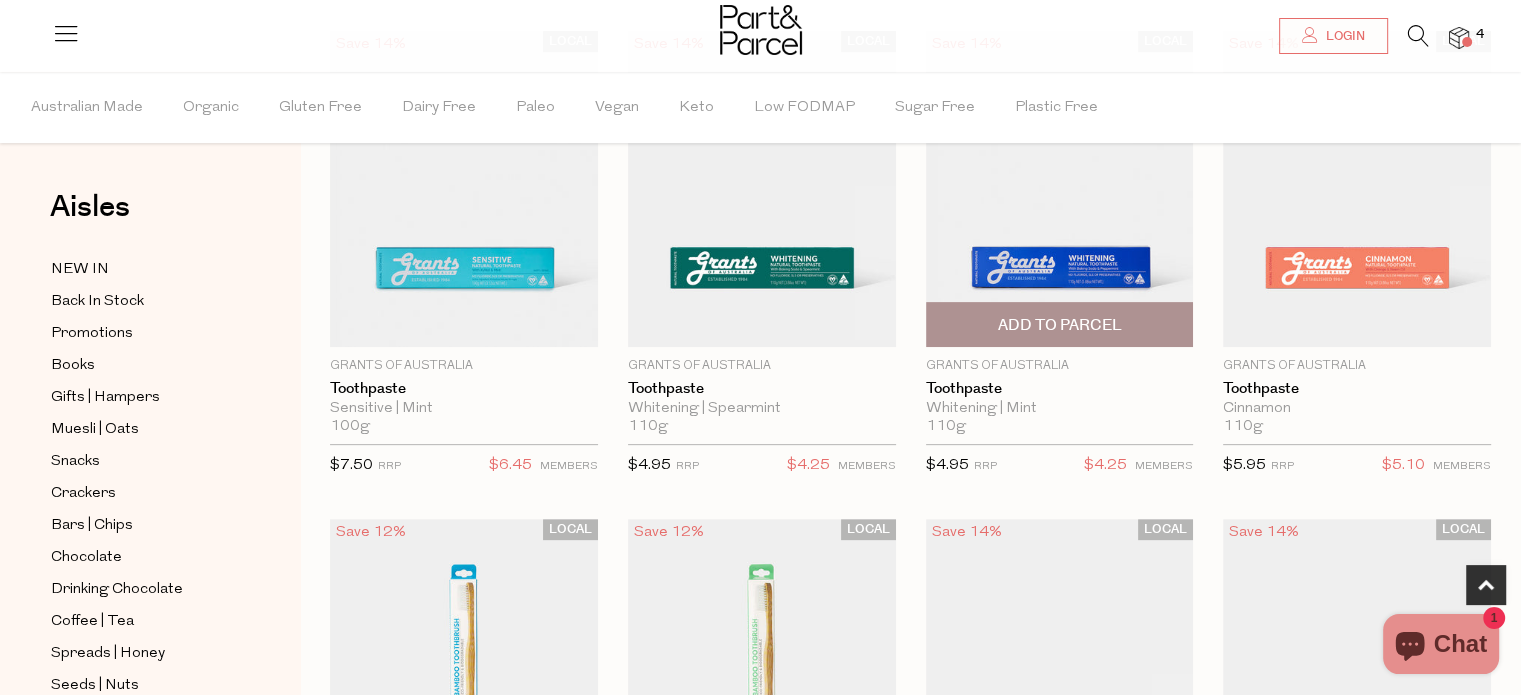 click on "Add To Parcel" at bounding box center [1059, 325] 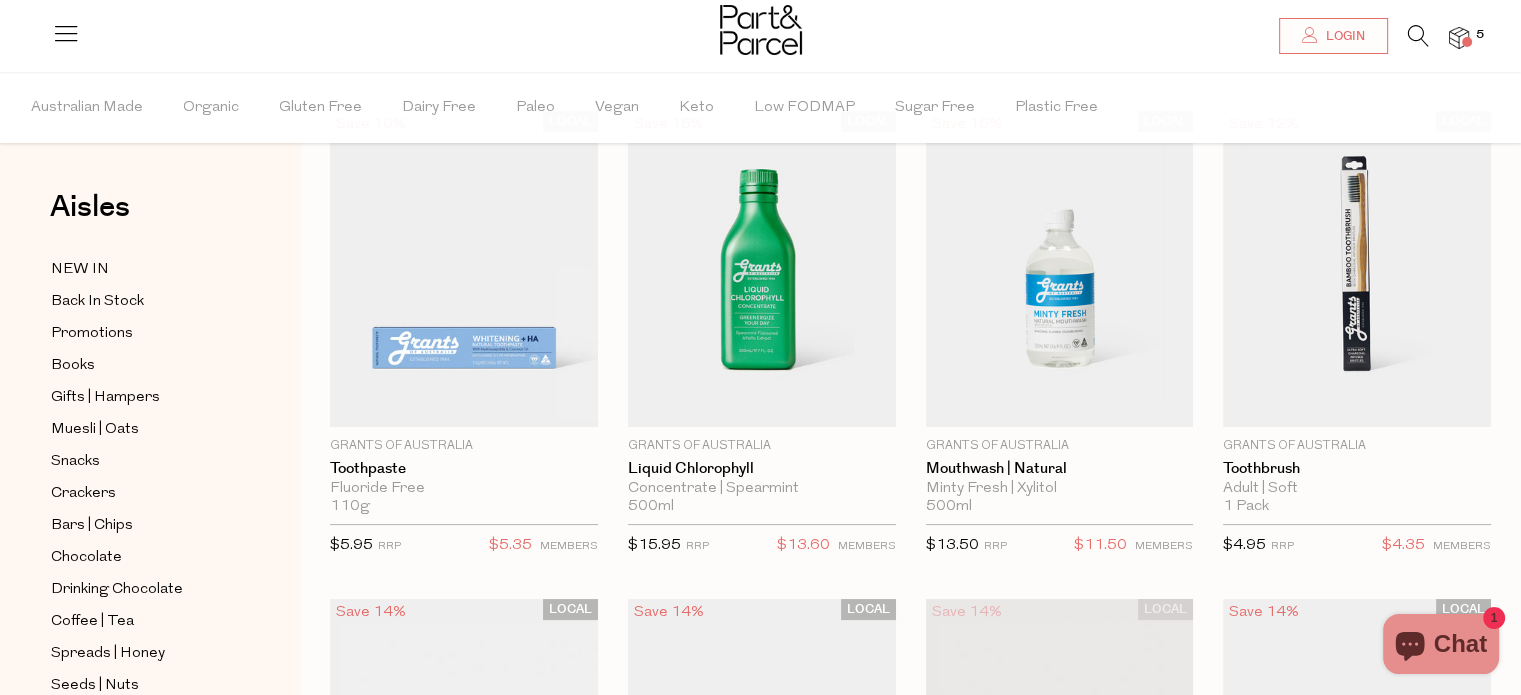 scroll, scrollTop: 0, scrollLeft: 0, axis: both 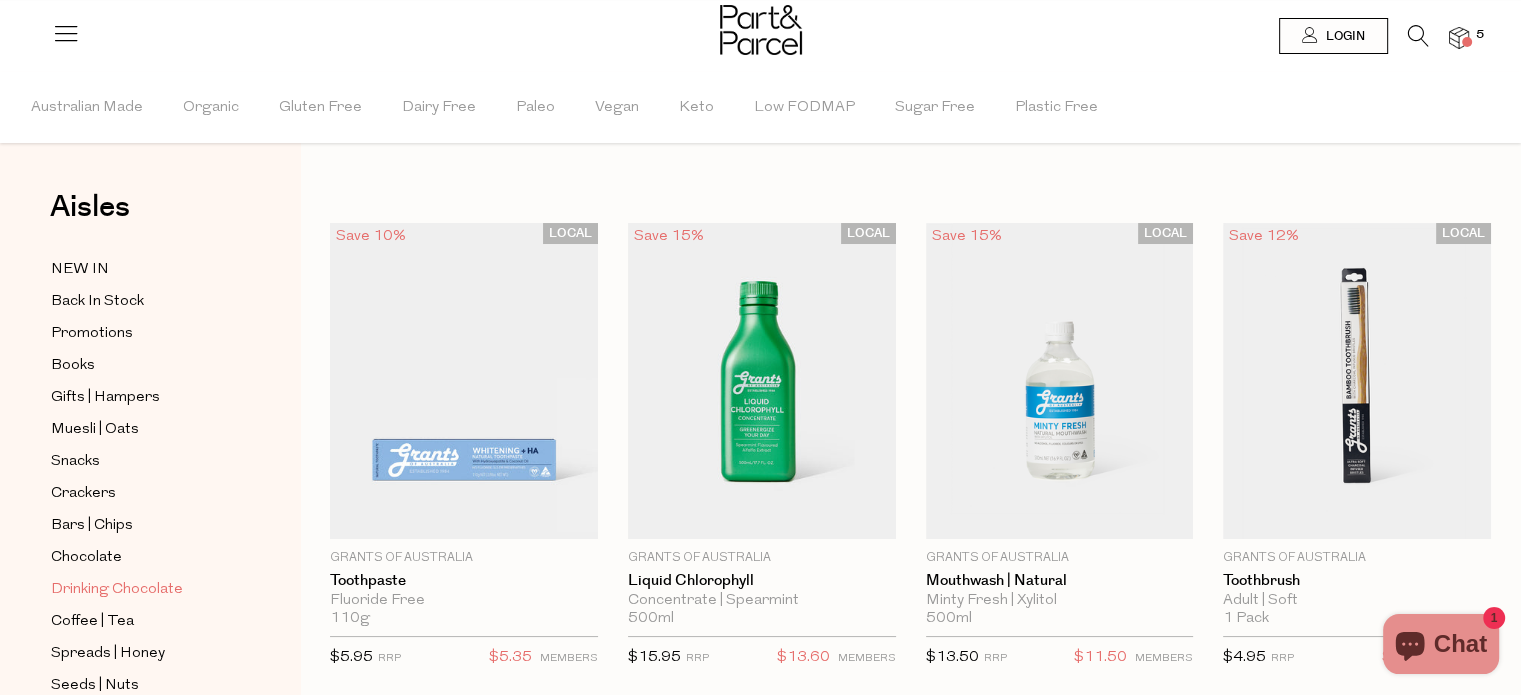 click on "Drinking Chocolate" at bounding box center [117, 590] 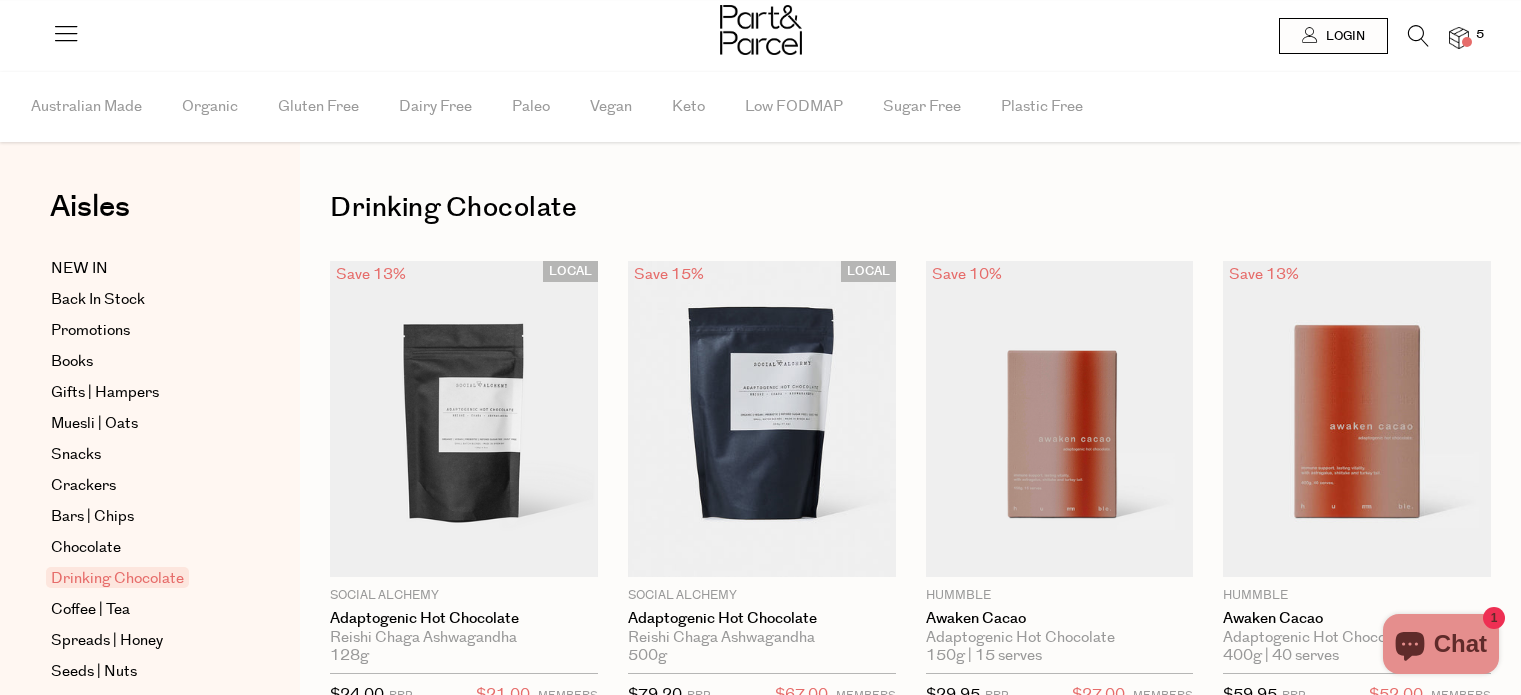 scroll, scrollTop: 0, scrollLeft: 0, axis: both 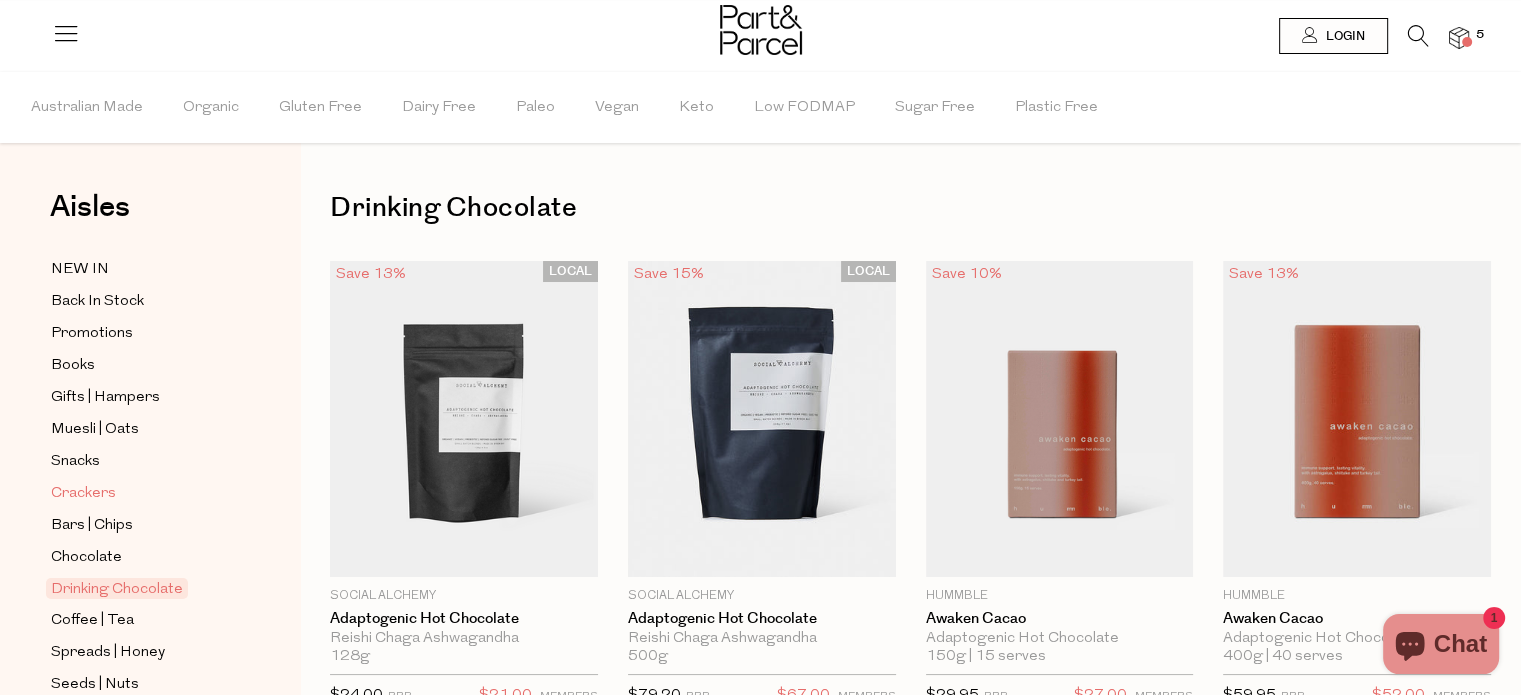 click on "Crackers" at bounding box center (83, 494) 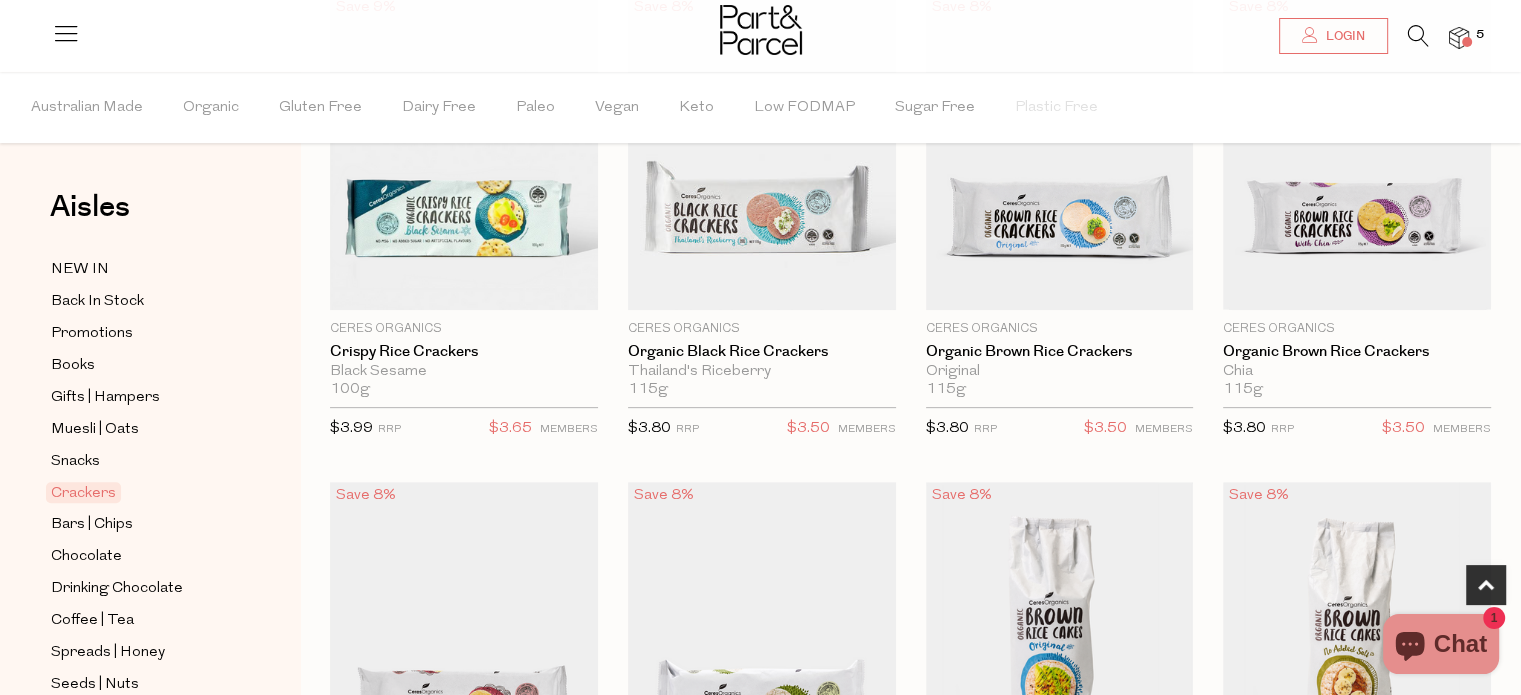 scroll, scrollTop: 761, scrollLeft: 0, axis: vertical 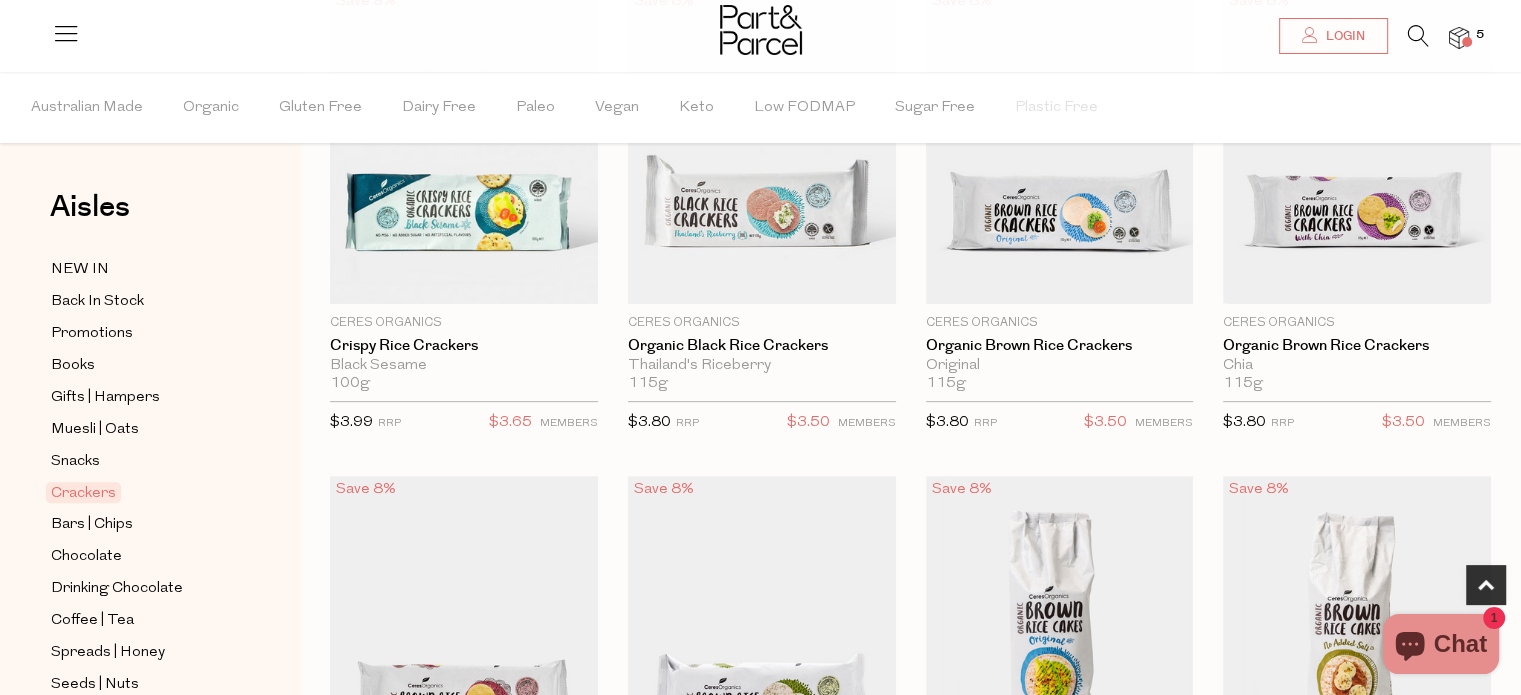 click at bounding box center [1418, 36] 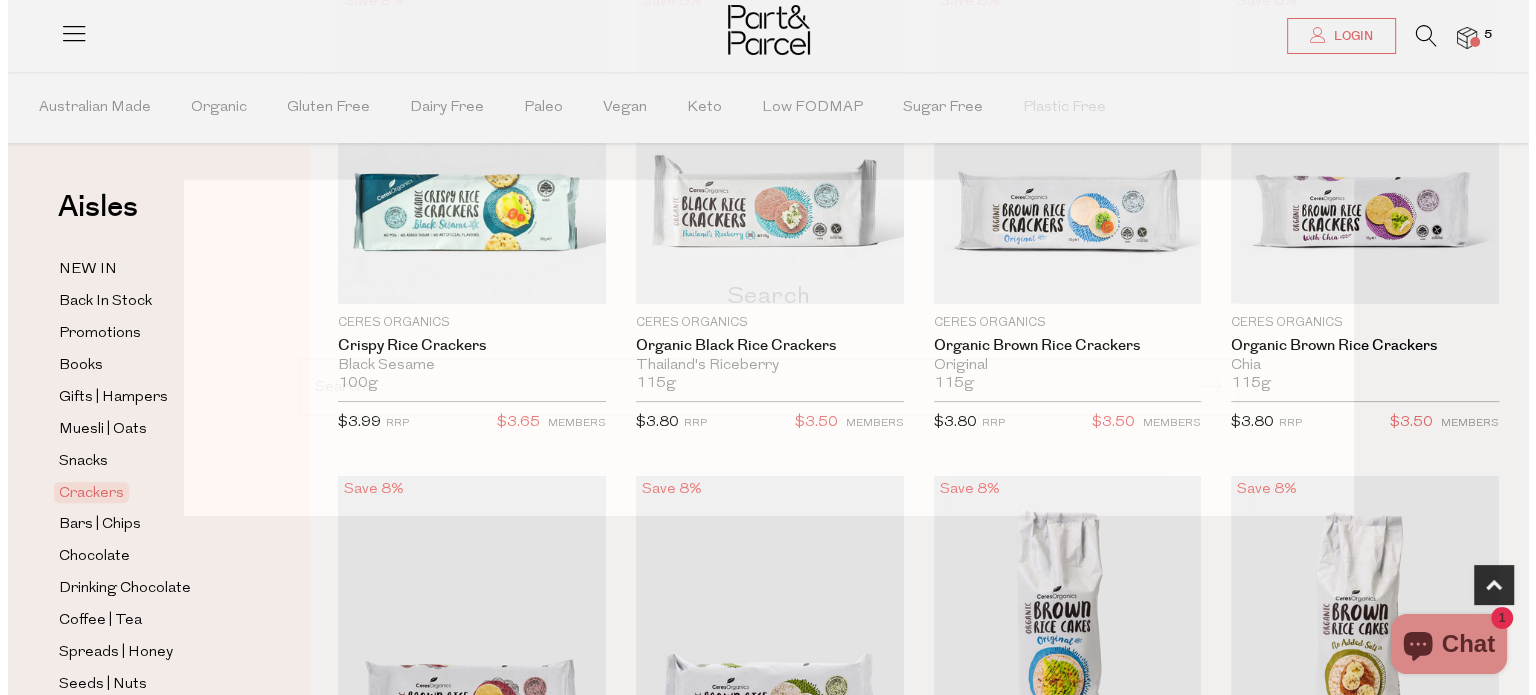 scroll, scrollTop: 766, scrollLeft: 0, axis: vertical 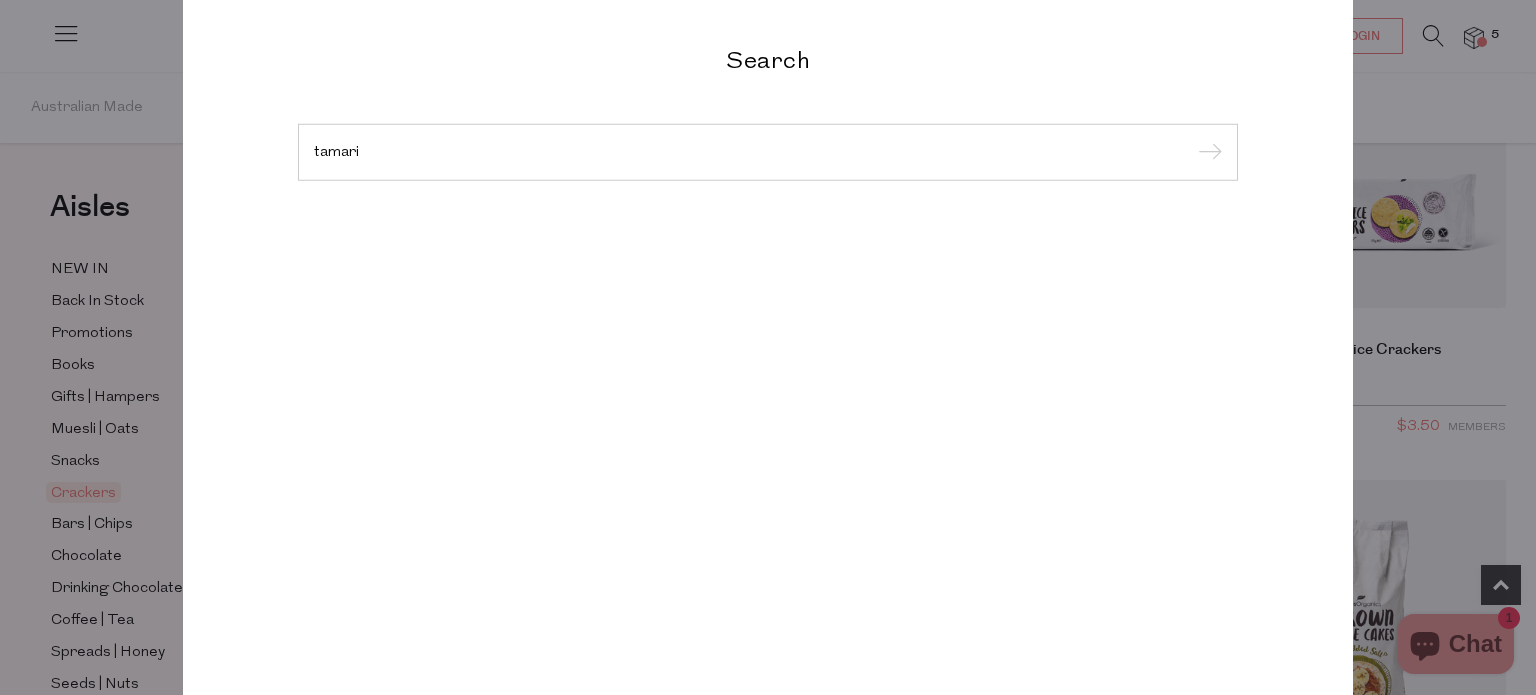 type on "tamari" 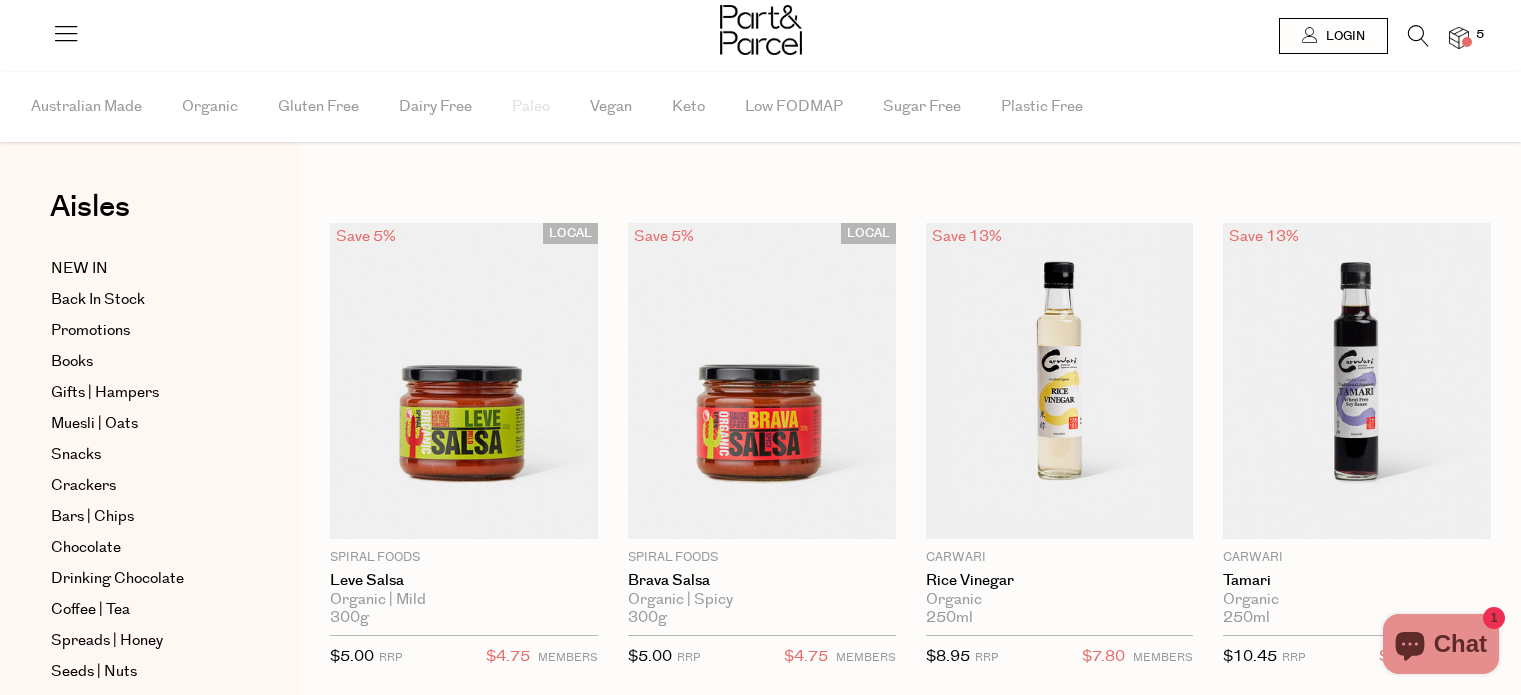 scroll, scrollTop: 0, scrollLeft: 0, axis: both 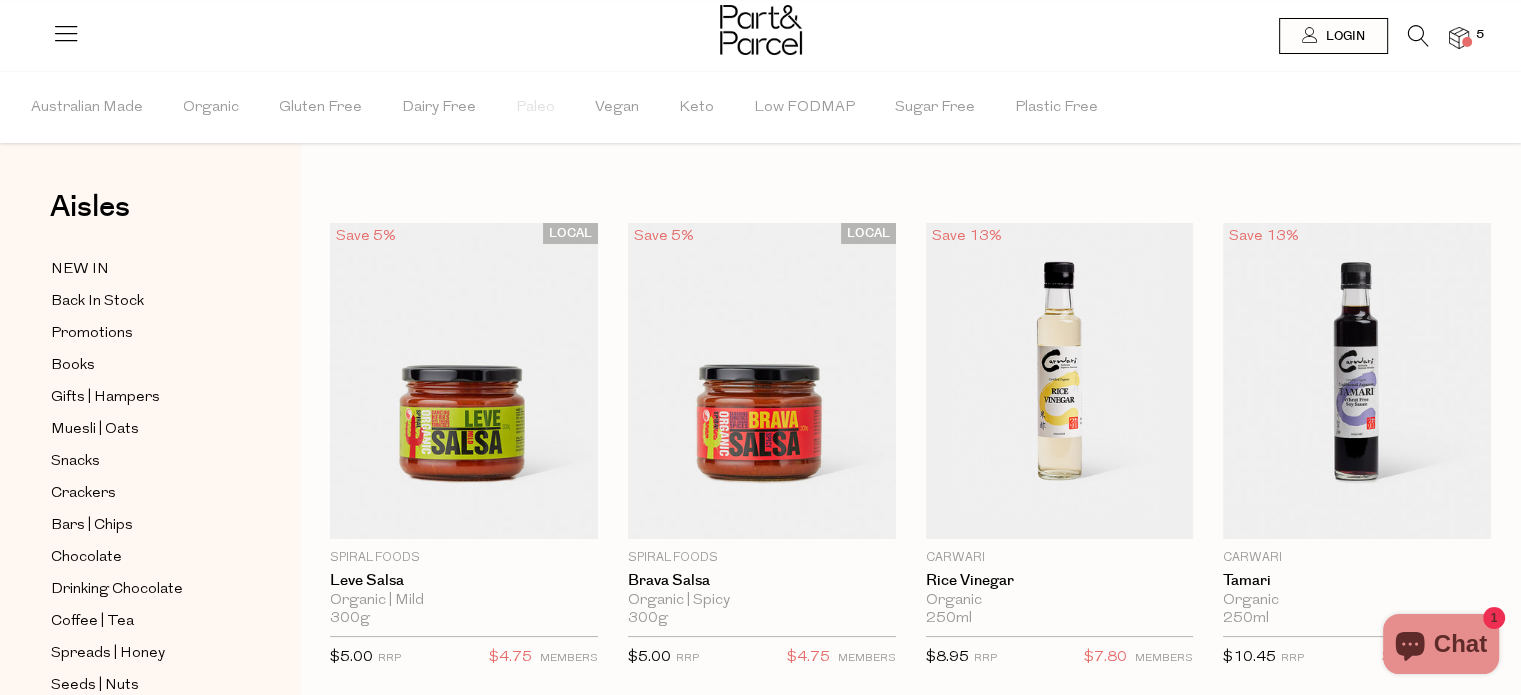 click at bounding box center [1459, 38] 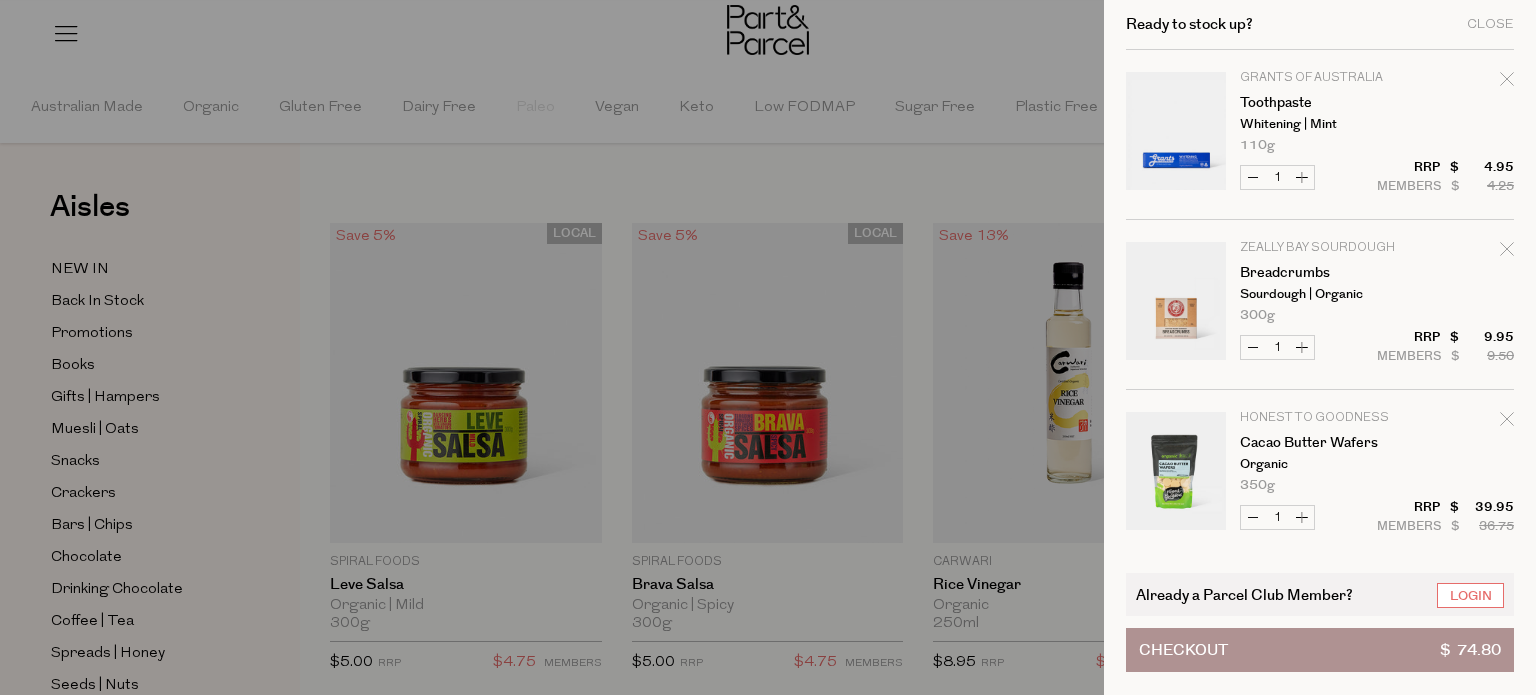 click at bounding box center (768, 347) 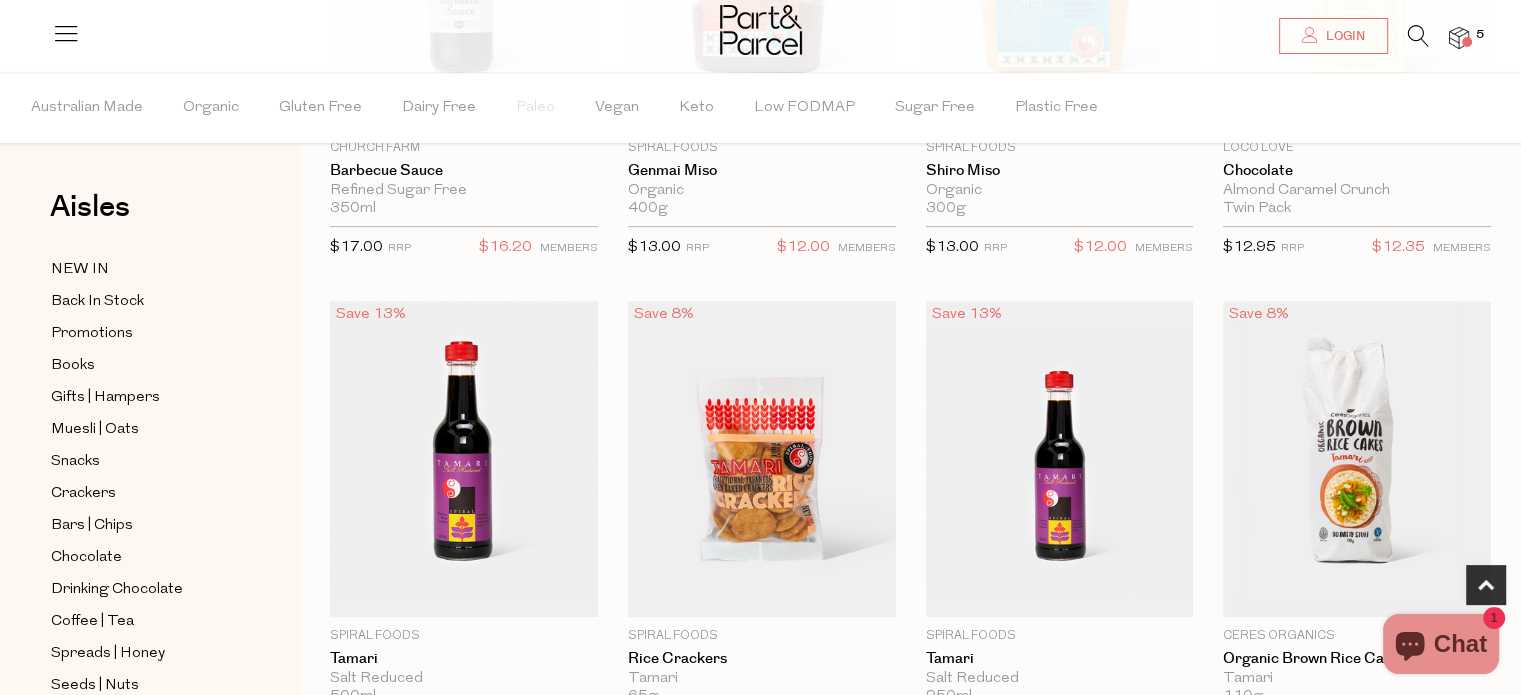 scroll, scrollTop: 904, scrollLeft: 0, axis: vertical 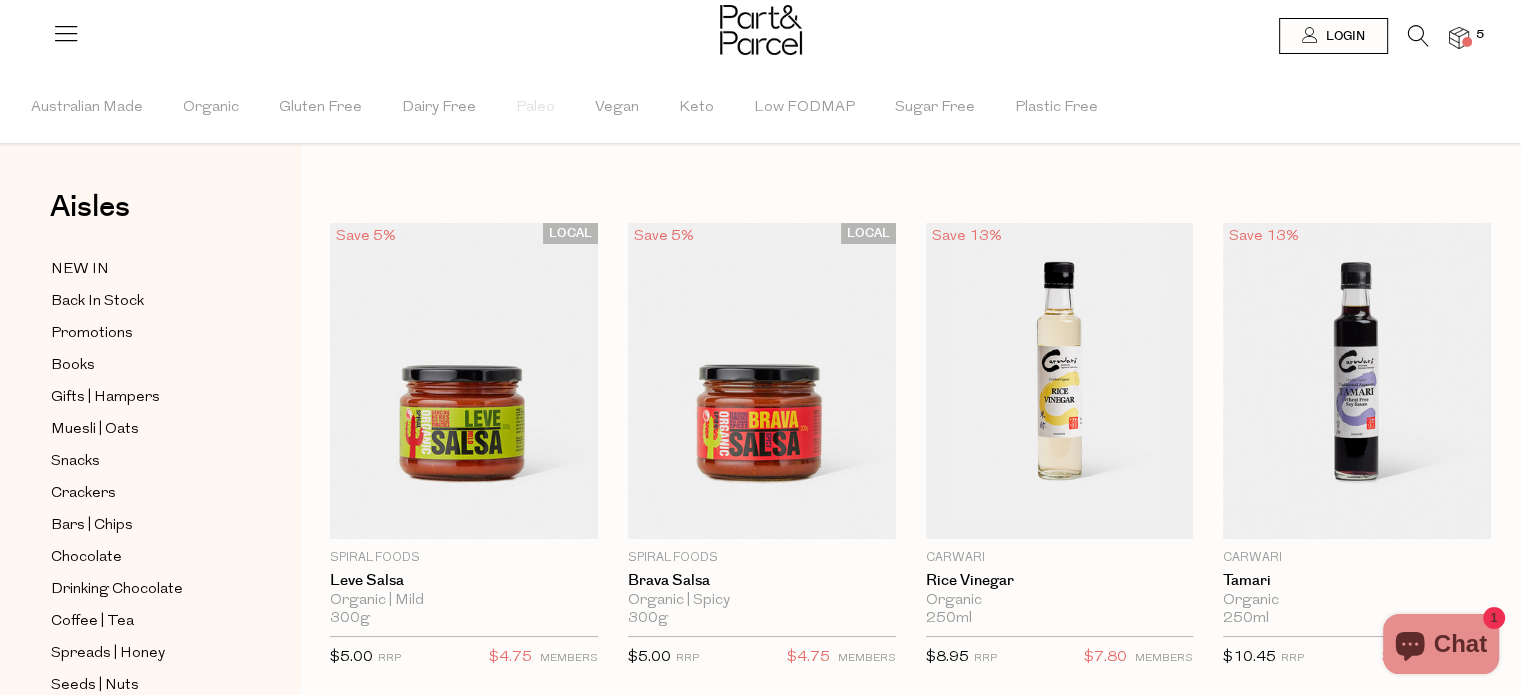click at bounding box center (760, 32) 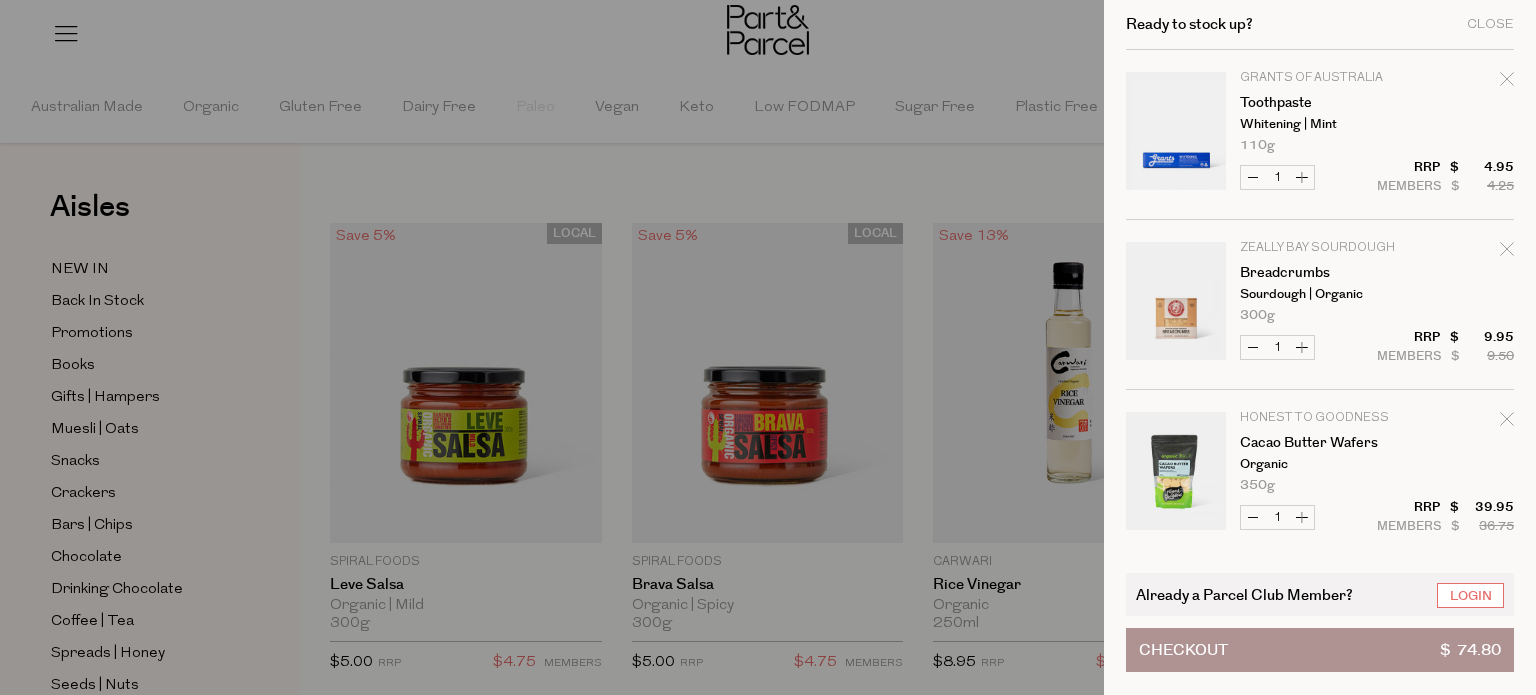 click on "Checkout $ 74.80" at bounding box center [1320, 650] 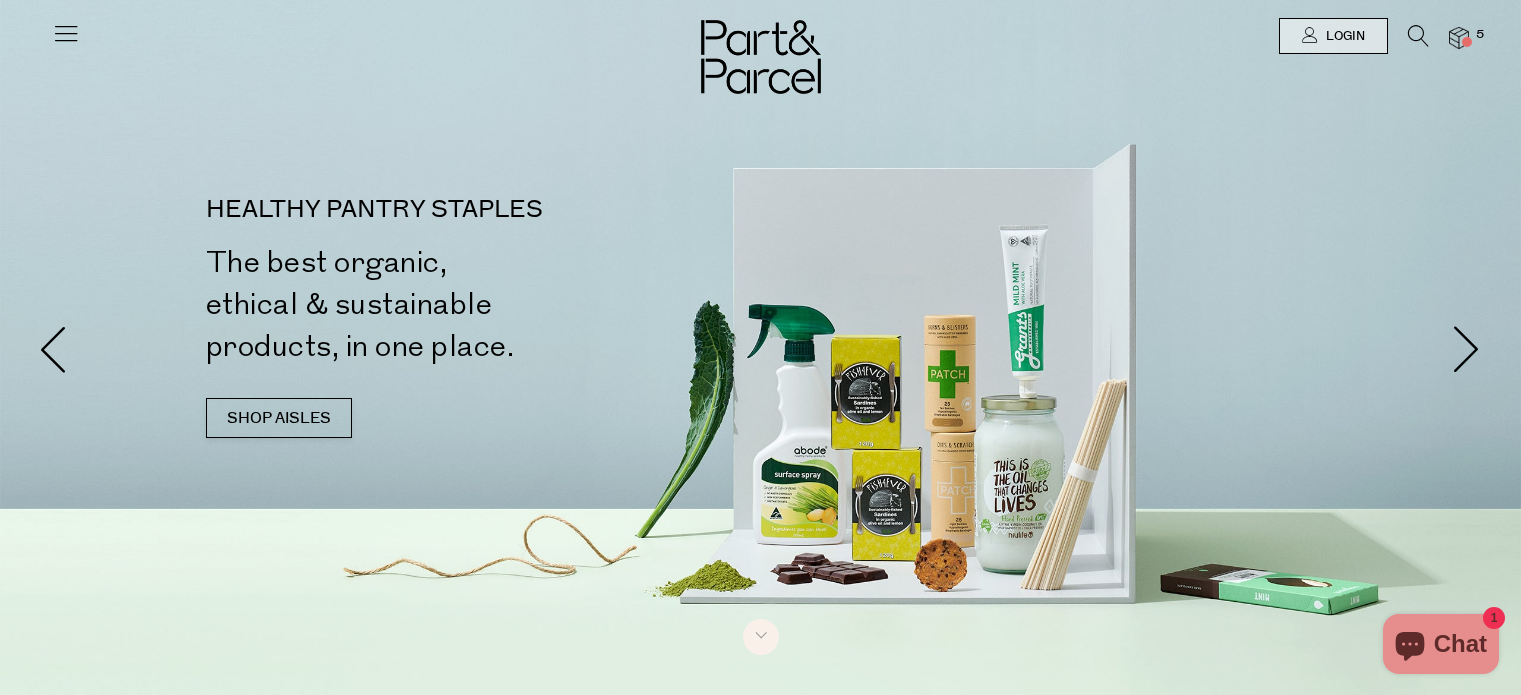 scroll, scrollTop: 0, scrollLeft: 0, axis: both 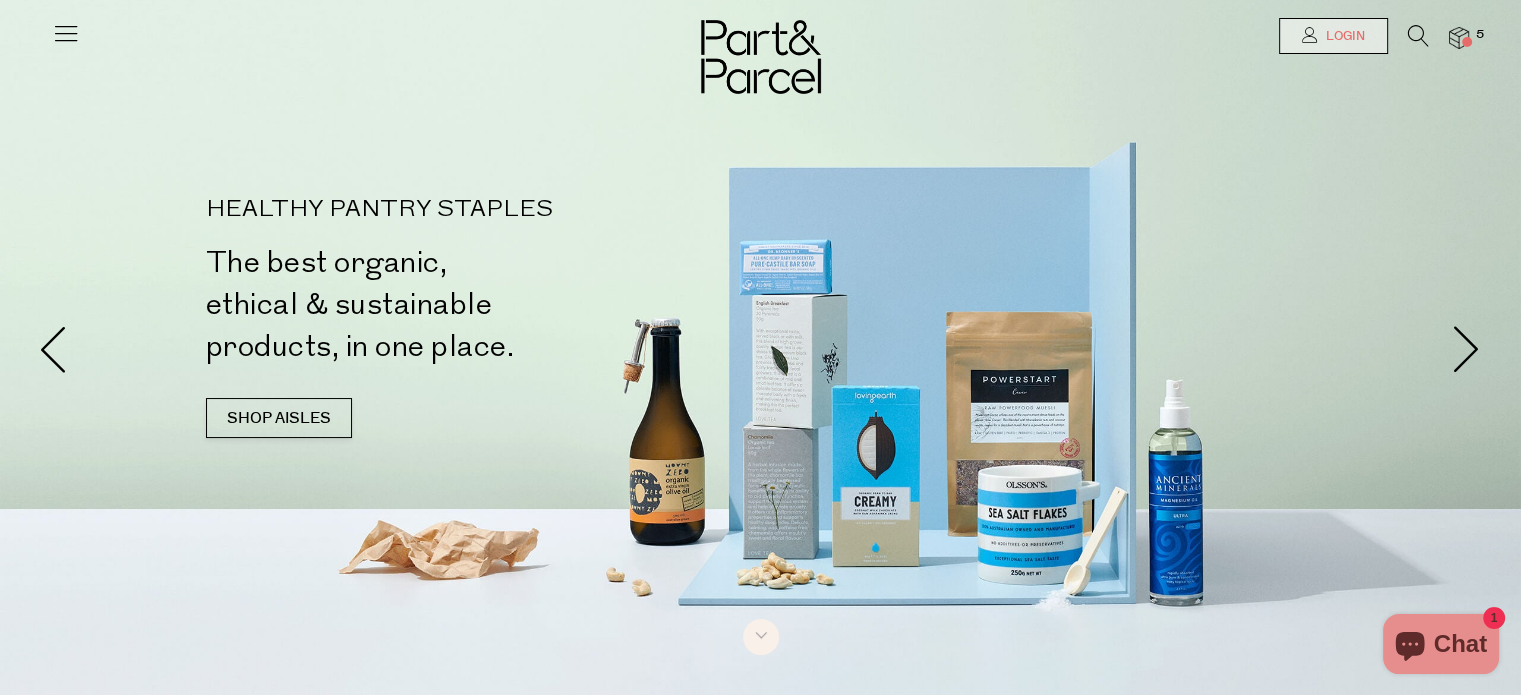 click on "Login" at bounding box center (1333, 36) 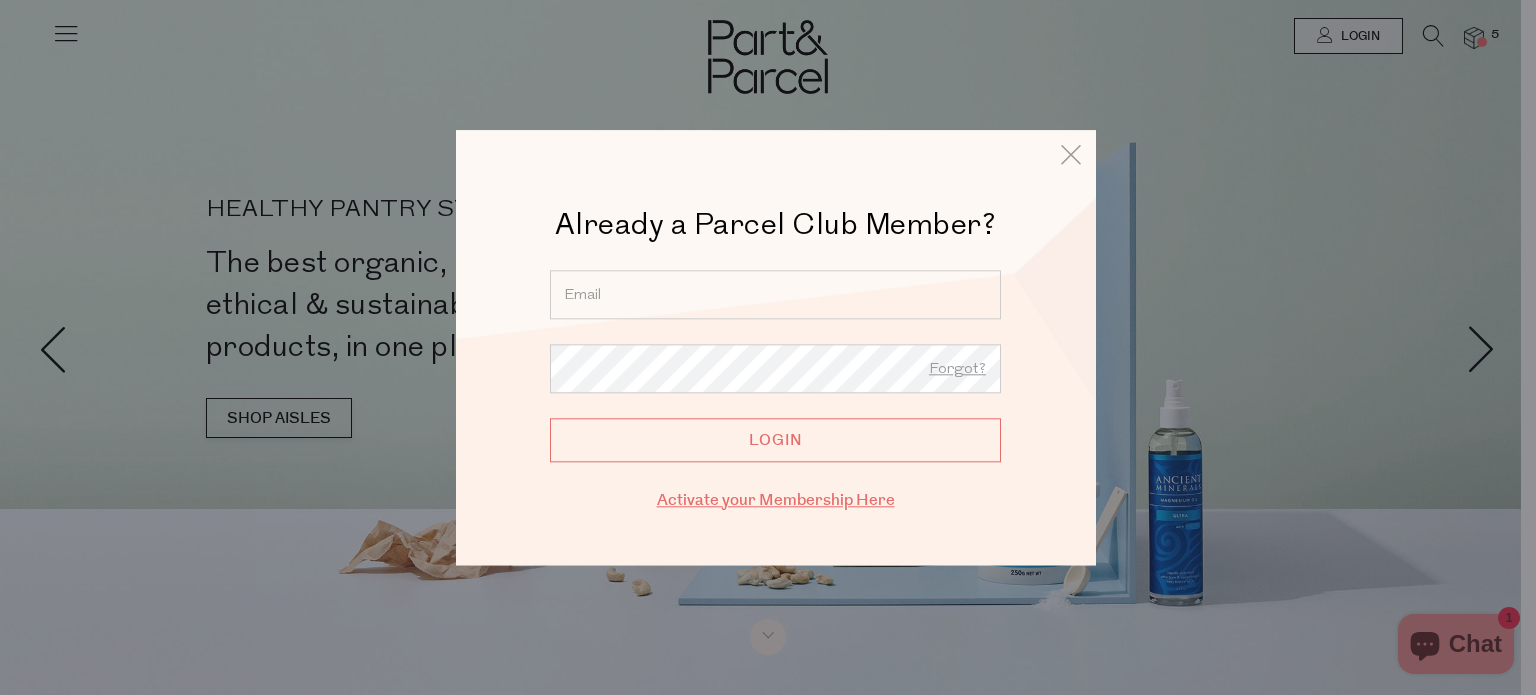 click on "Activate your Membership Here" at bounding box center (776, 500) 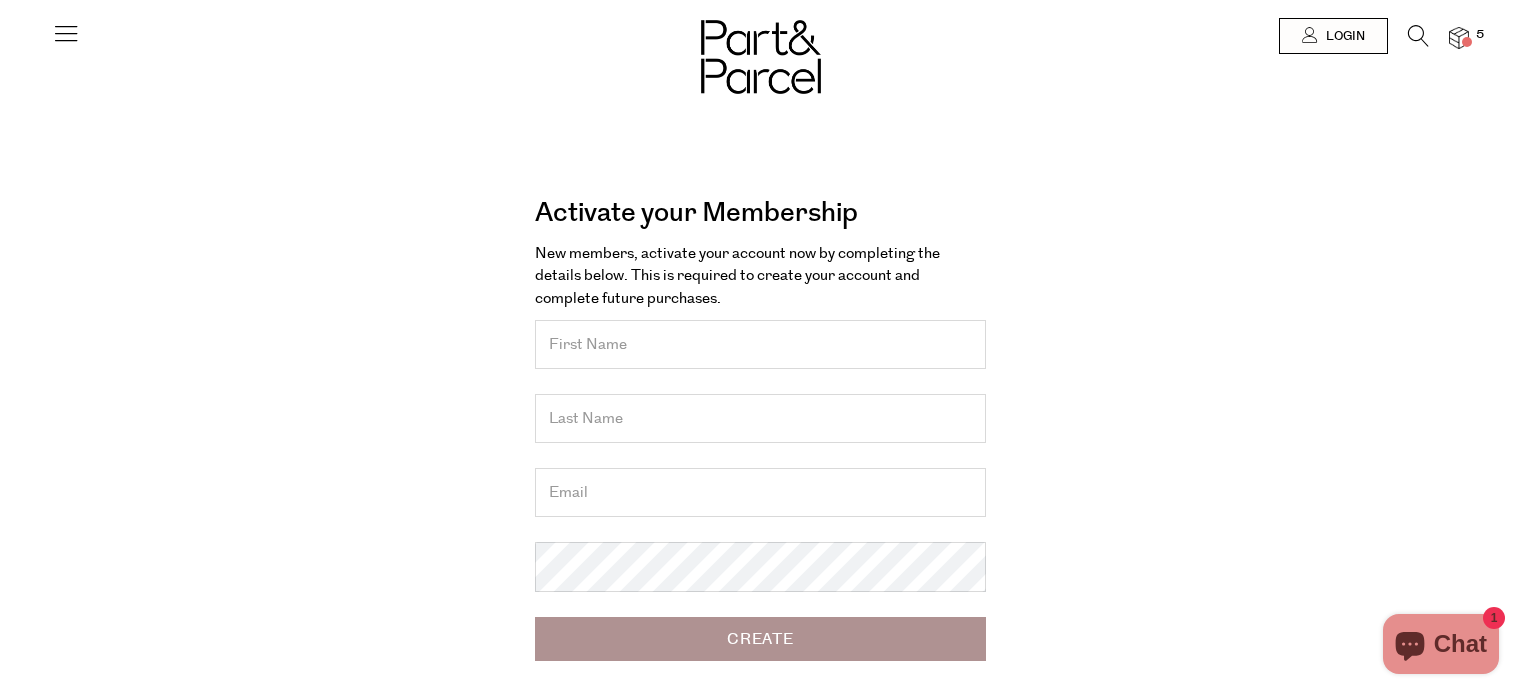 scroll, scrollTop: 0, scrollLeft: 0, axis: both 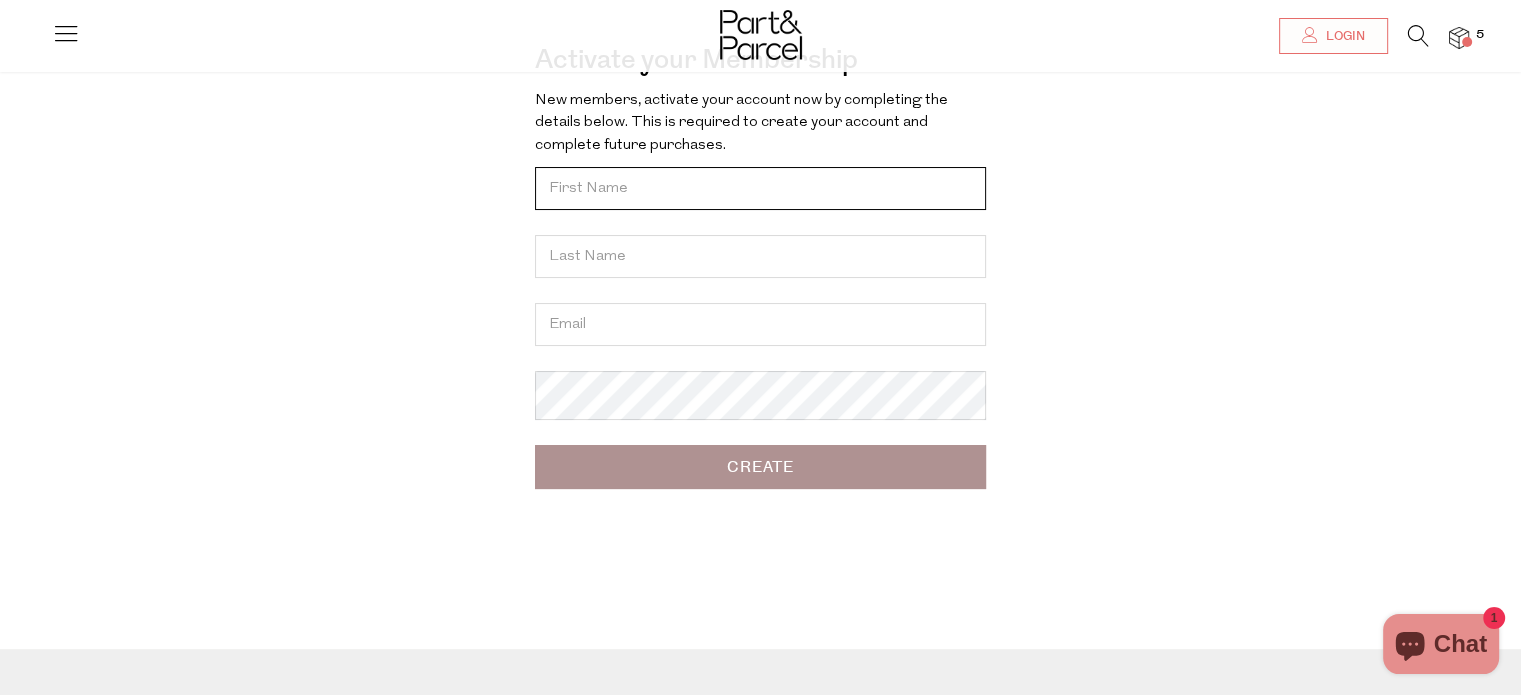 drag, startPoint x: 1535, startPoint y: 122, endPoint x: 1535, endPoint y: 208, distance: 86 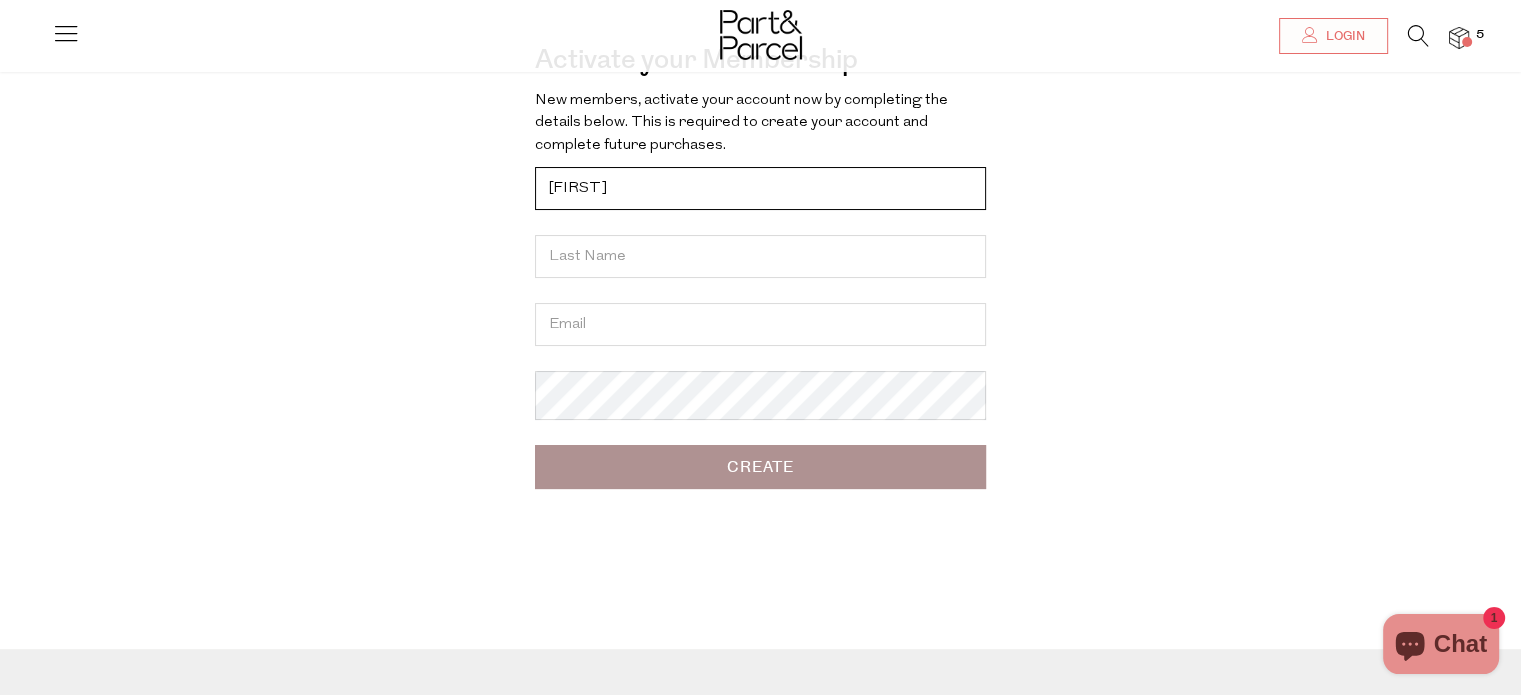 type on "[FIRST]" 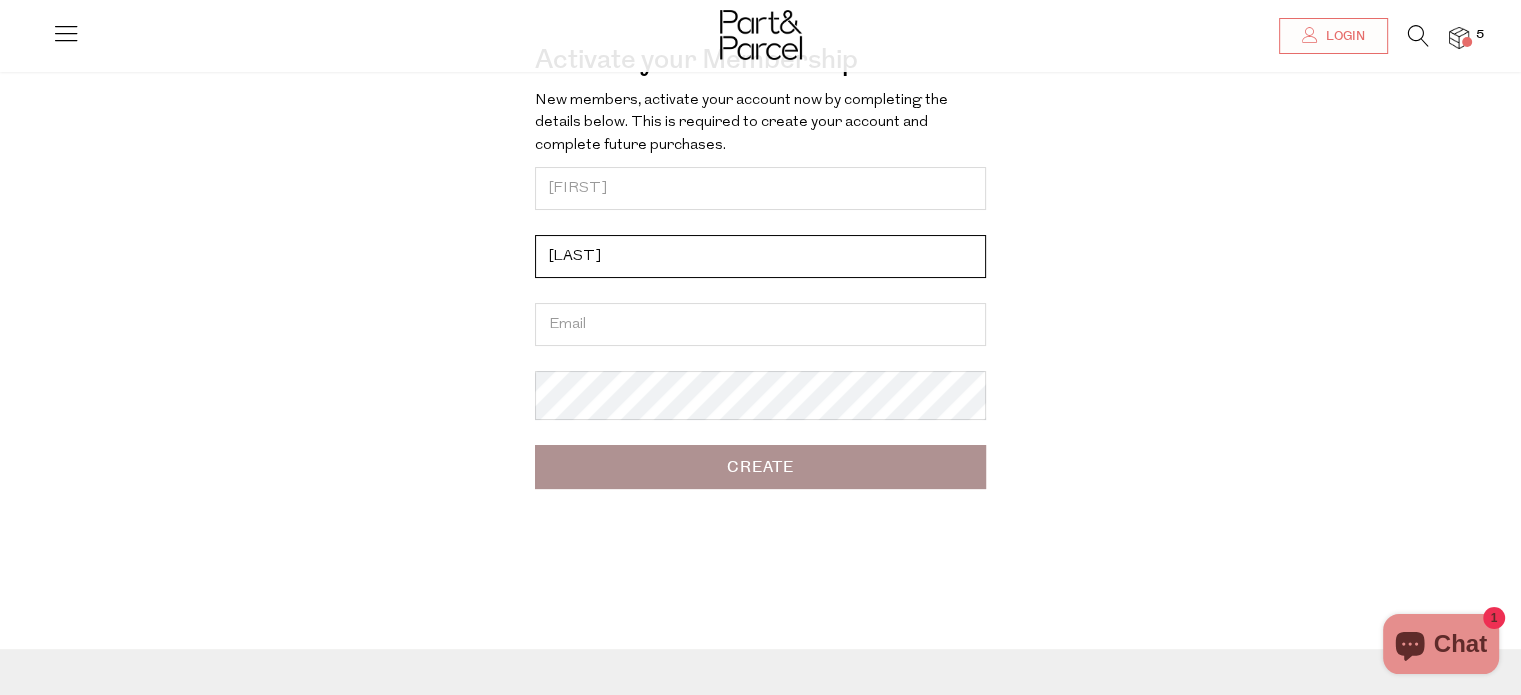 type on "[LAST]" 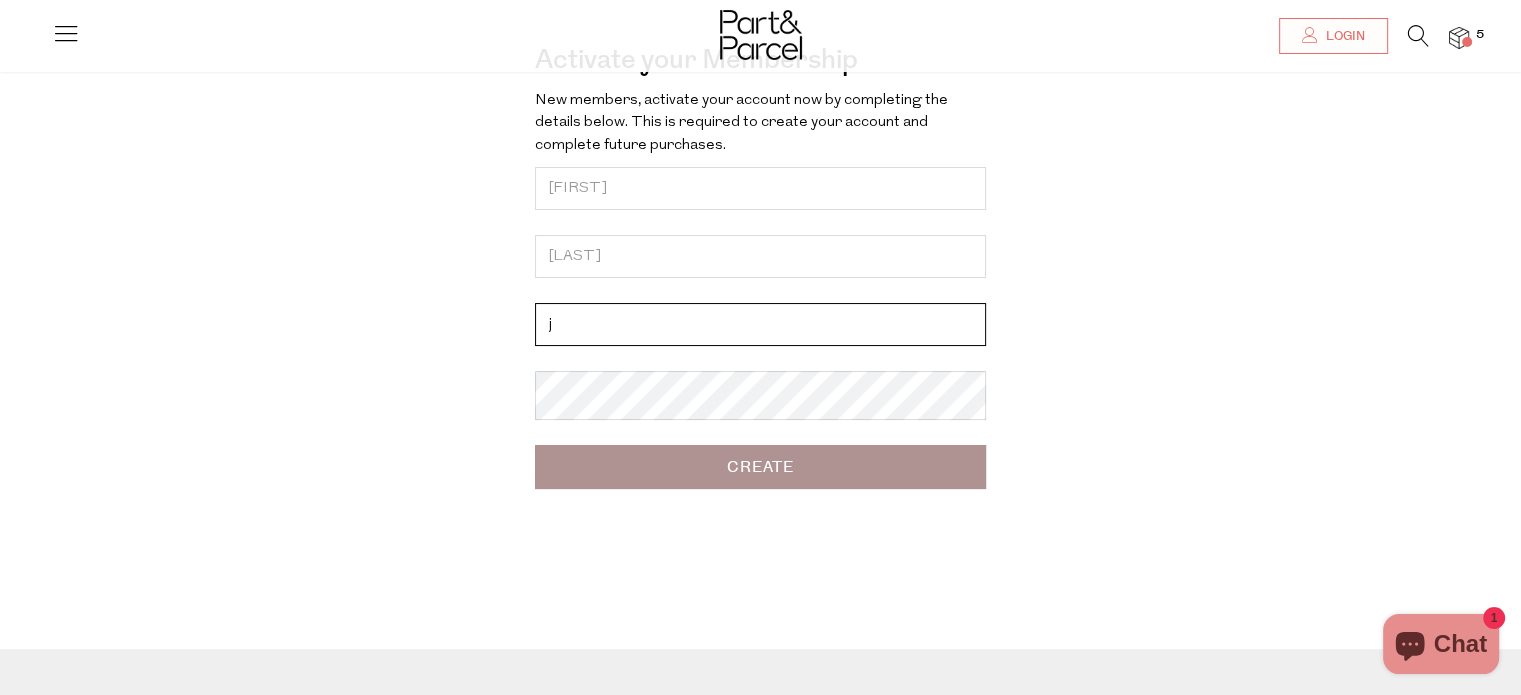 type on "[EMAIL]" 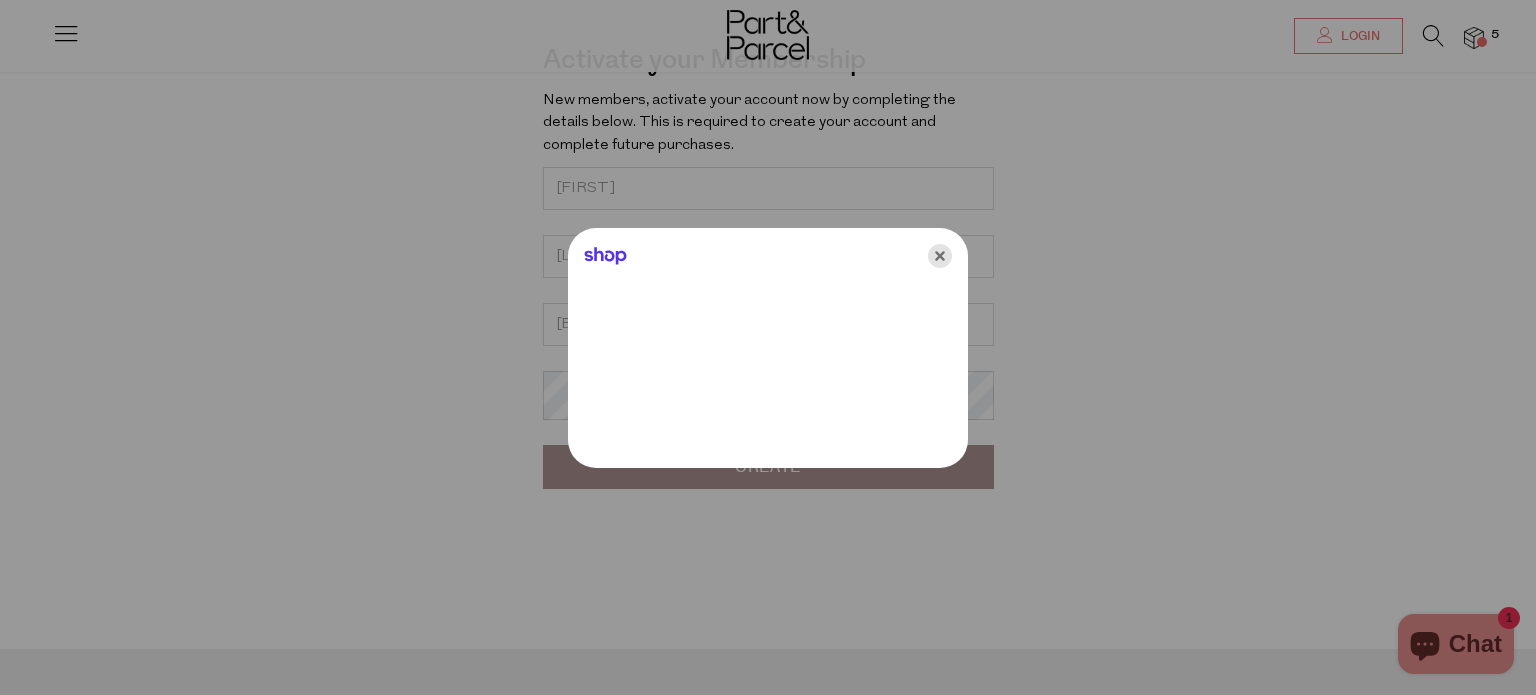 click 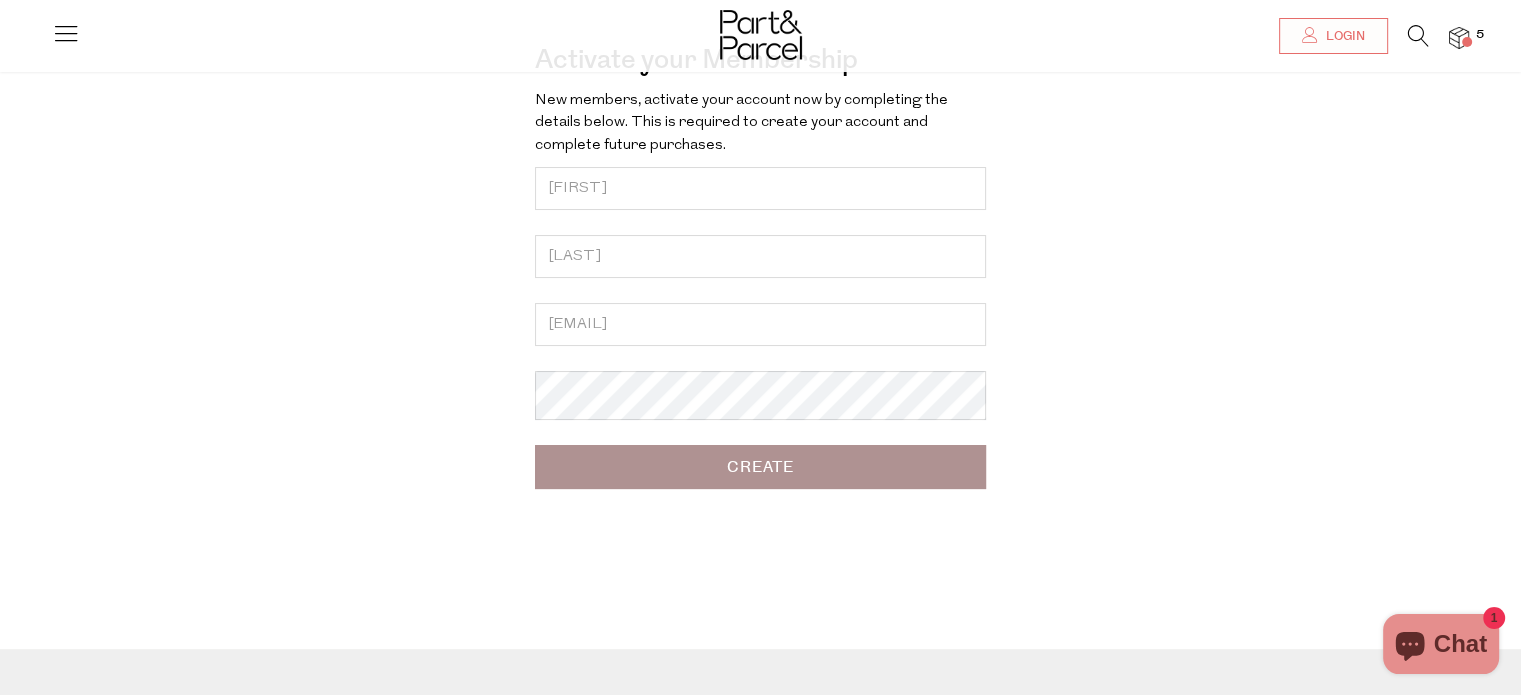 click on "Create" at bounding box center [760, 467] 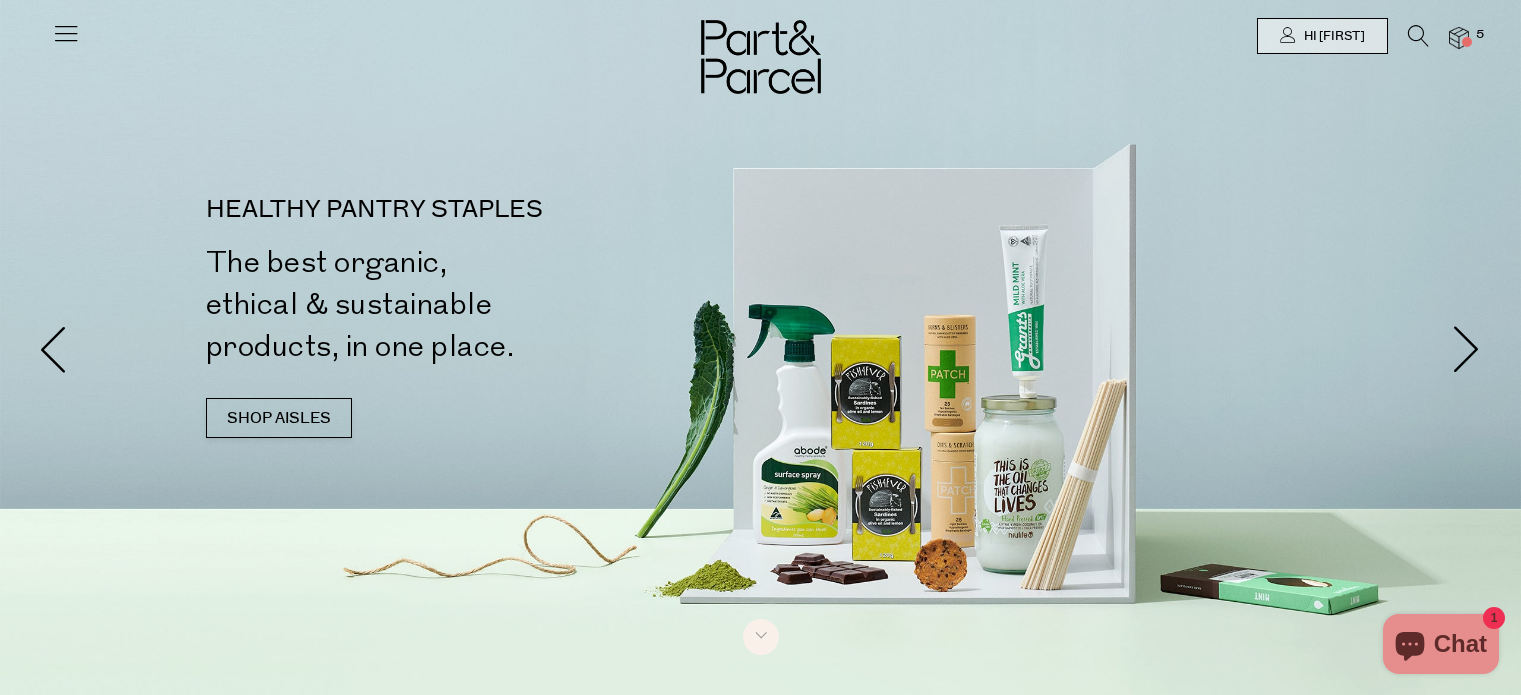 scroll, scrollTop: 0, scrollLeft: 0, axis: both 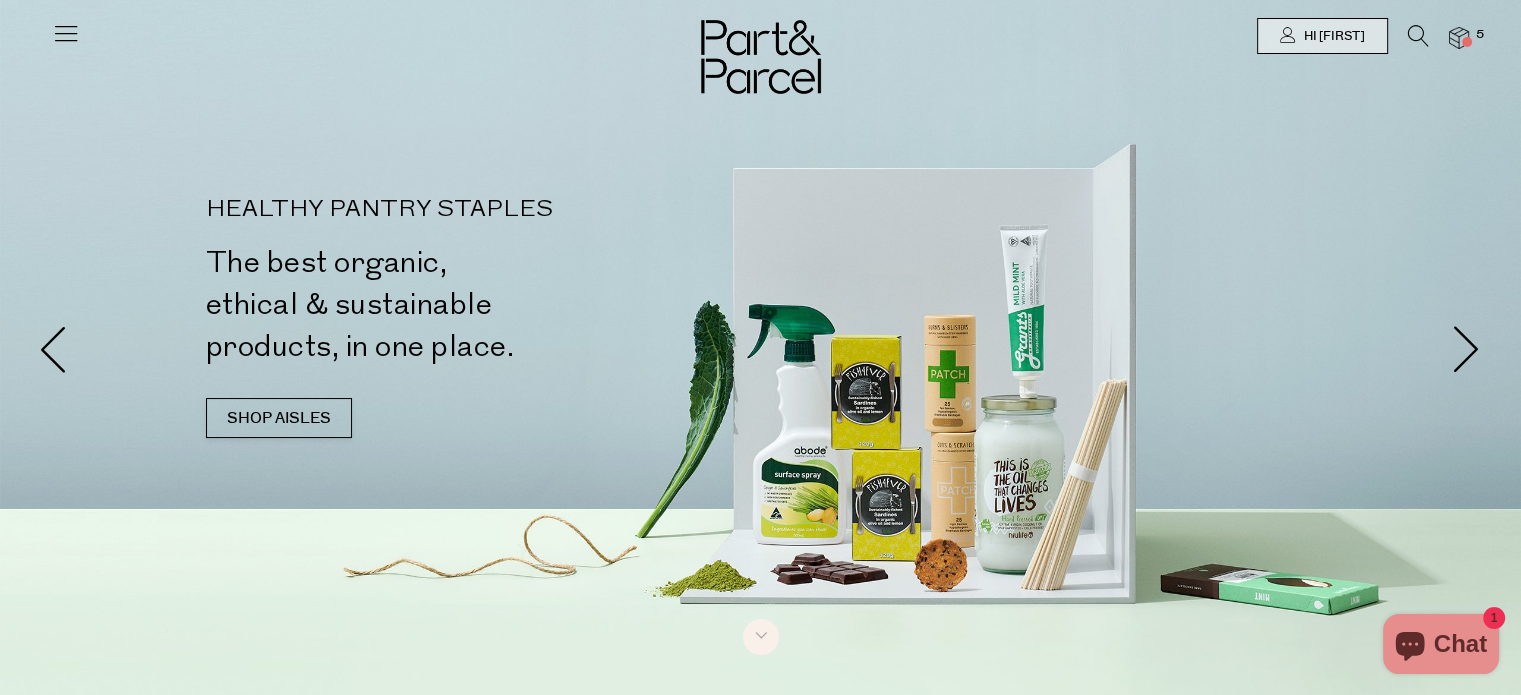 click at bounding box center [760, 36] 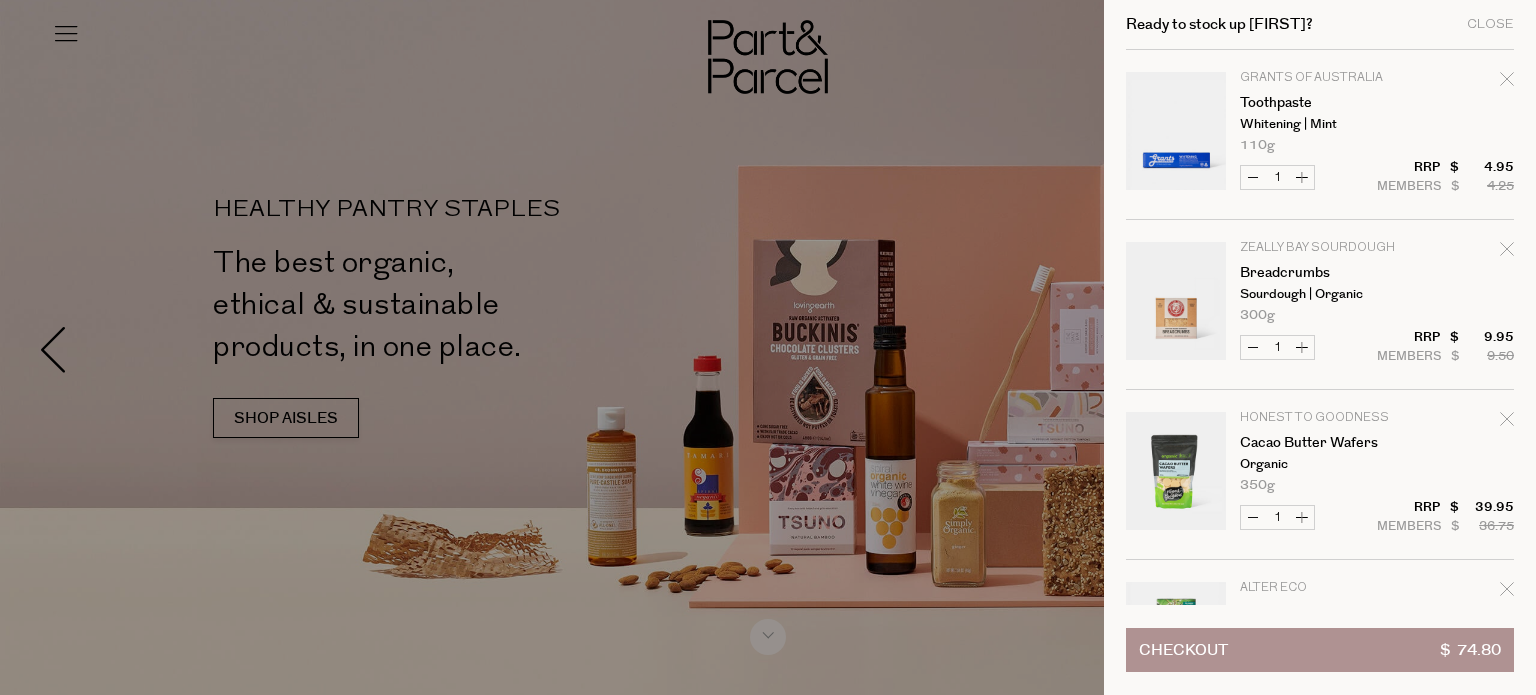 click on "Checkout $ 74.80" at bounding box center (1320, 650) 